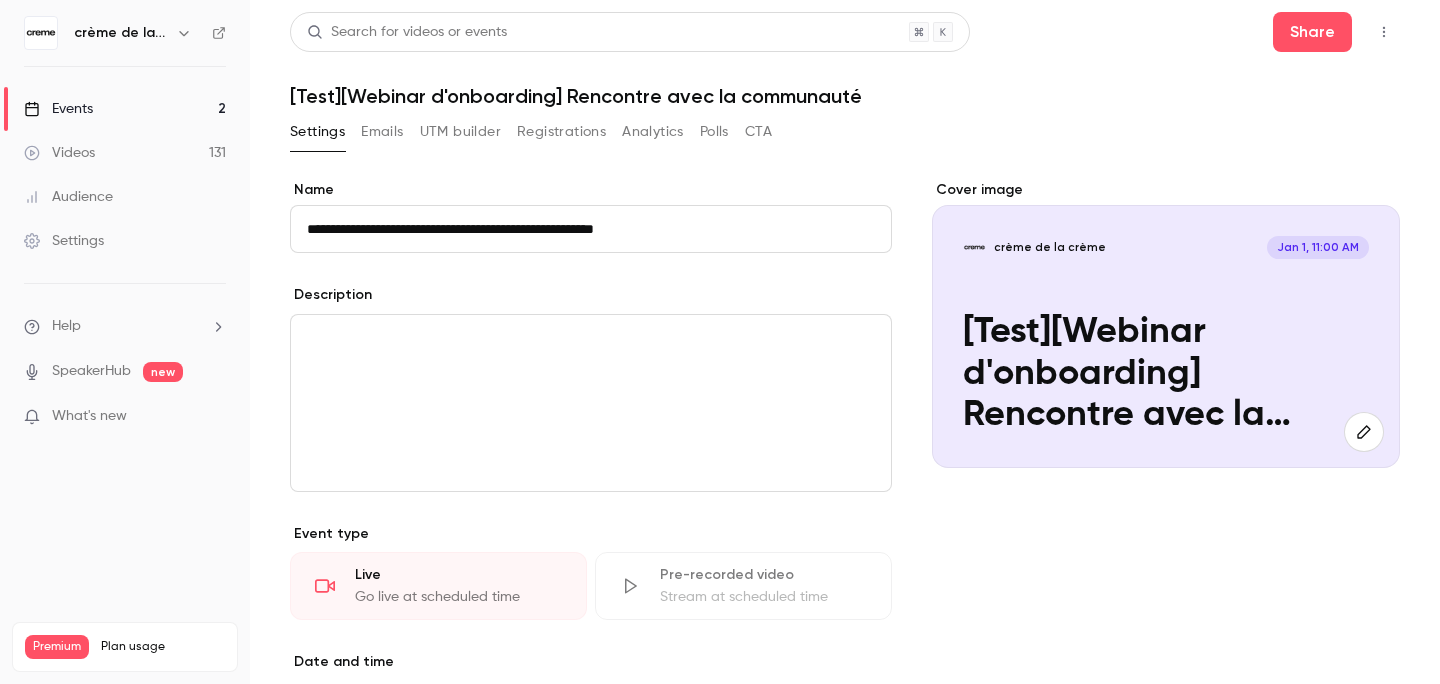 scroll, scrollTop: 0, scrollLeft: 0, axis: both 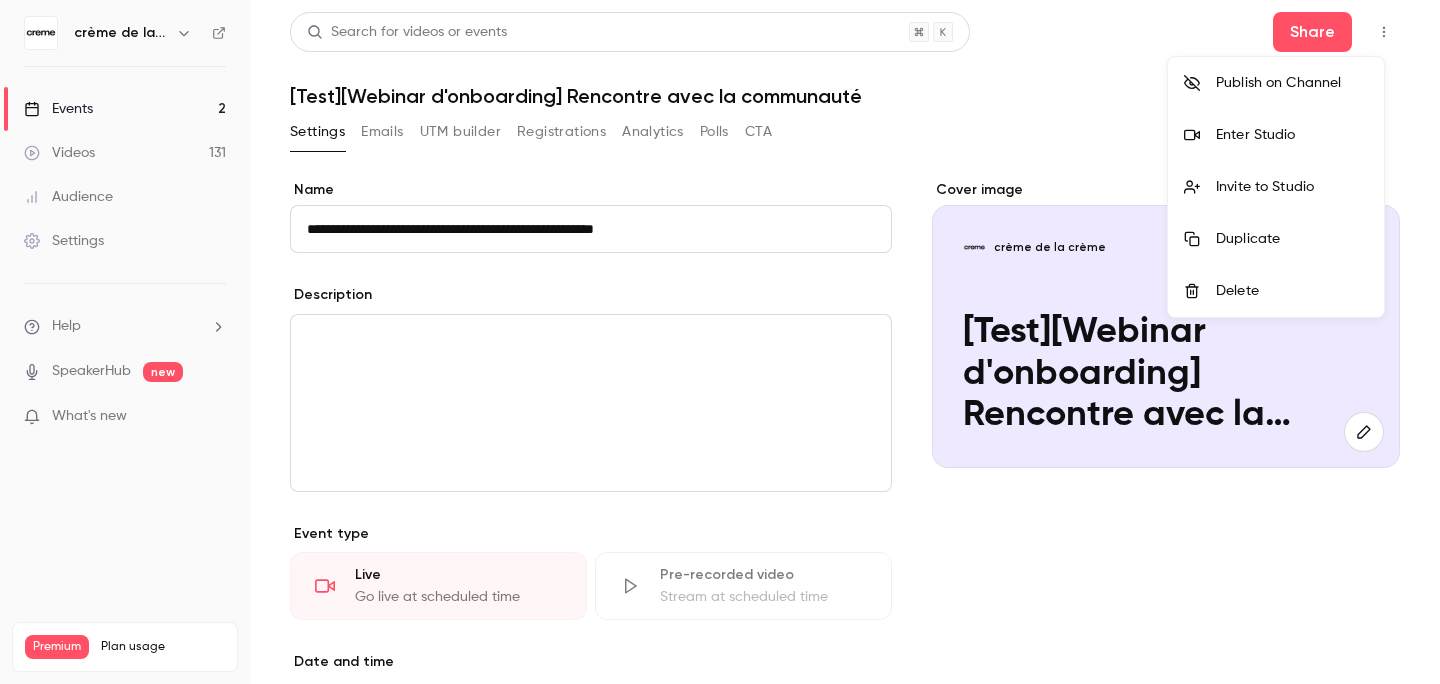 click at bounding box center (720, 342) 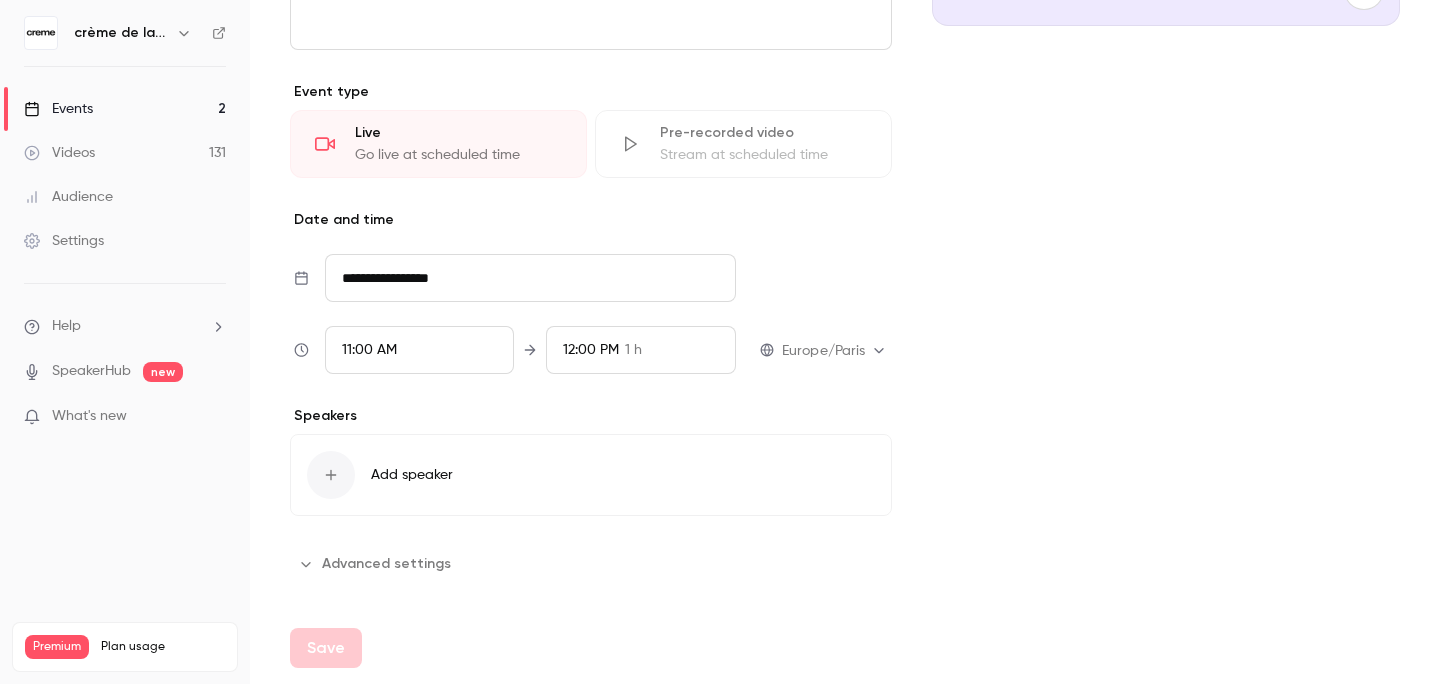 scroll, scrollTop: 0, scrollLeft: 0, axis: both 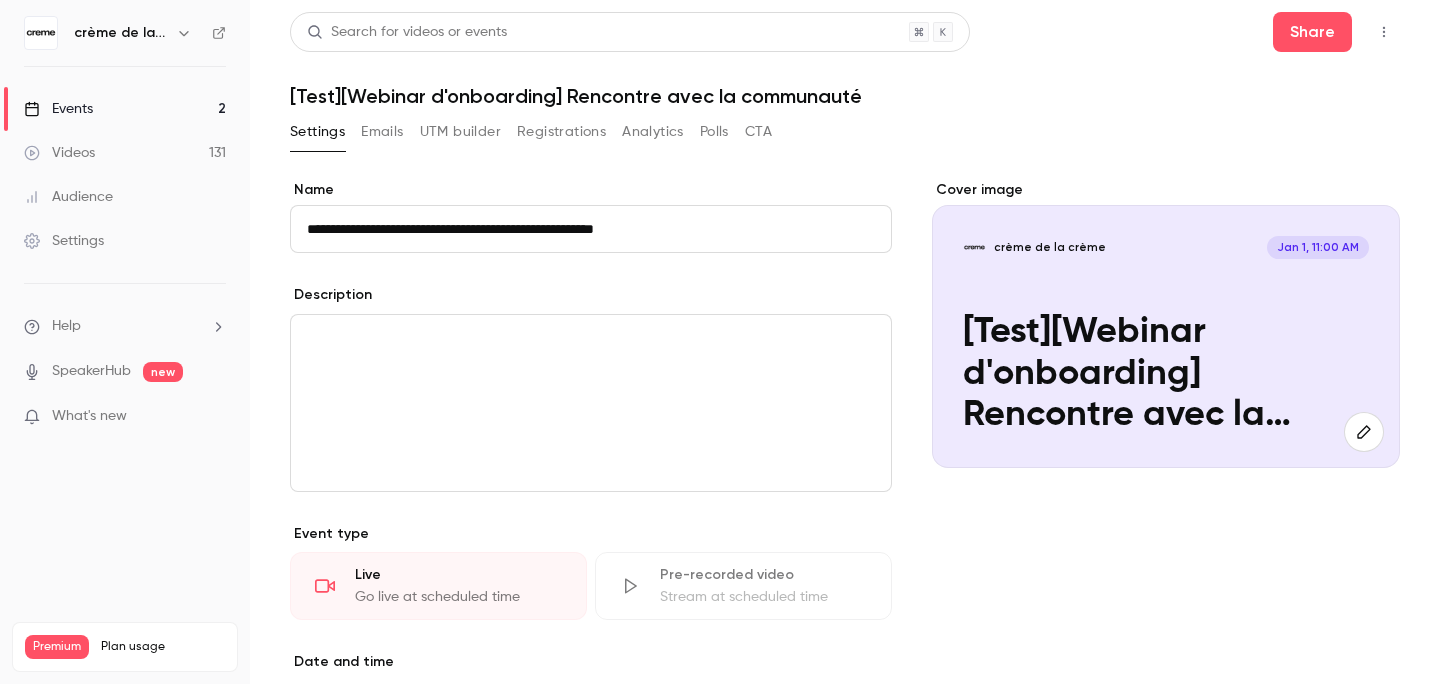 click at bounding box center (1384, 32) 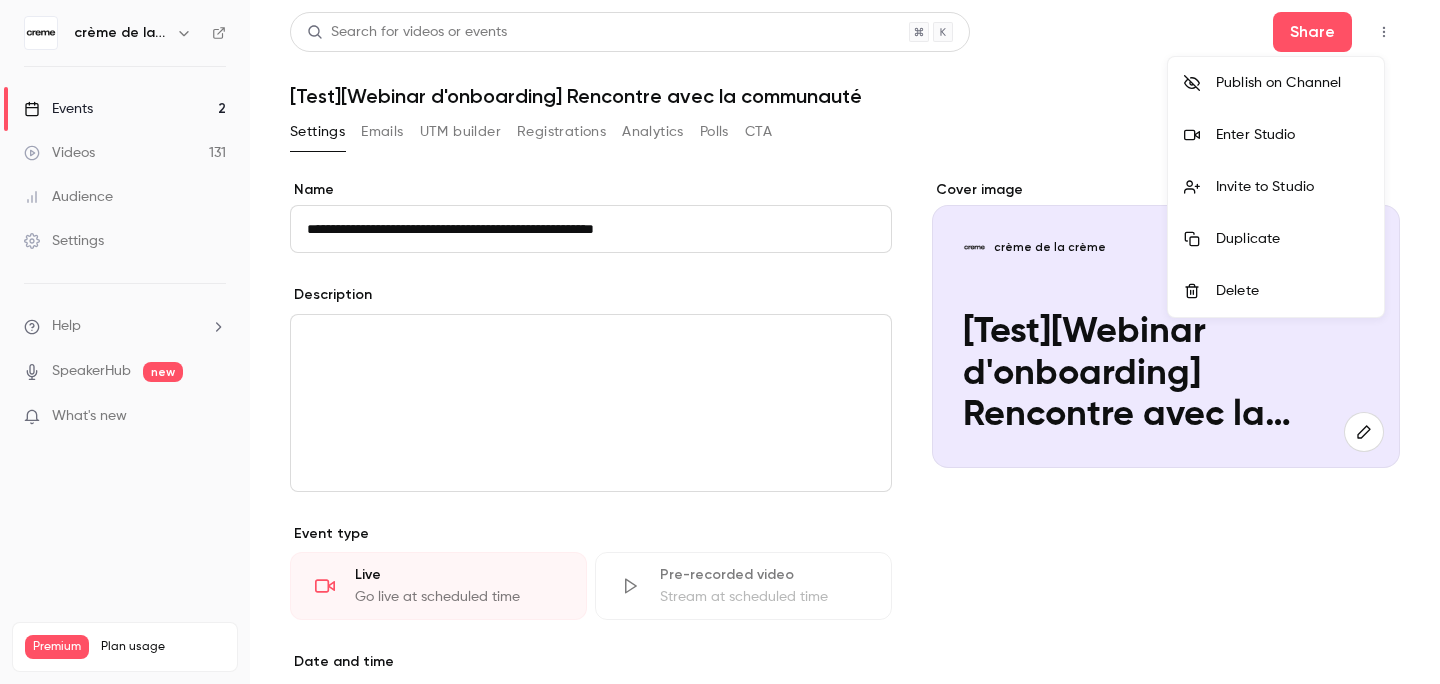 click on "Delete" at bounding box center (1292, 291) 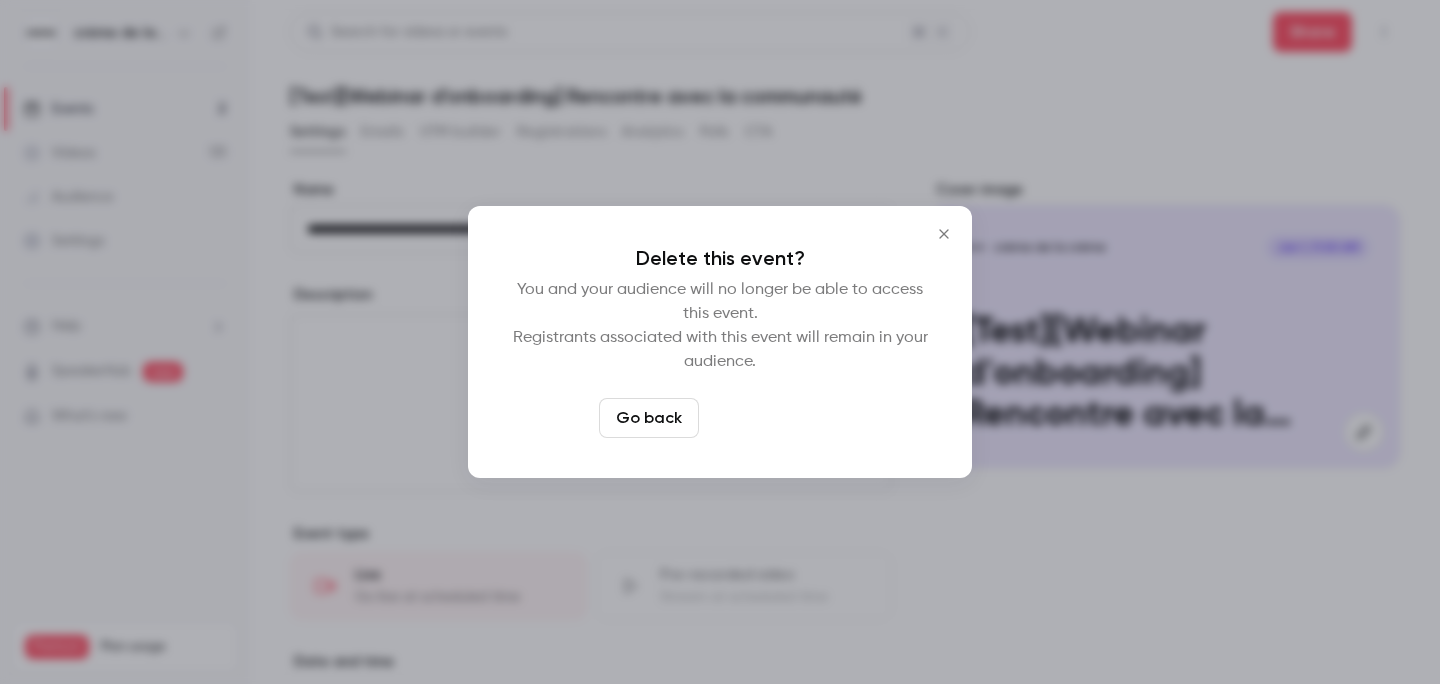 click on "Delete event" at bounding box center [774, 418] 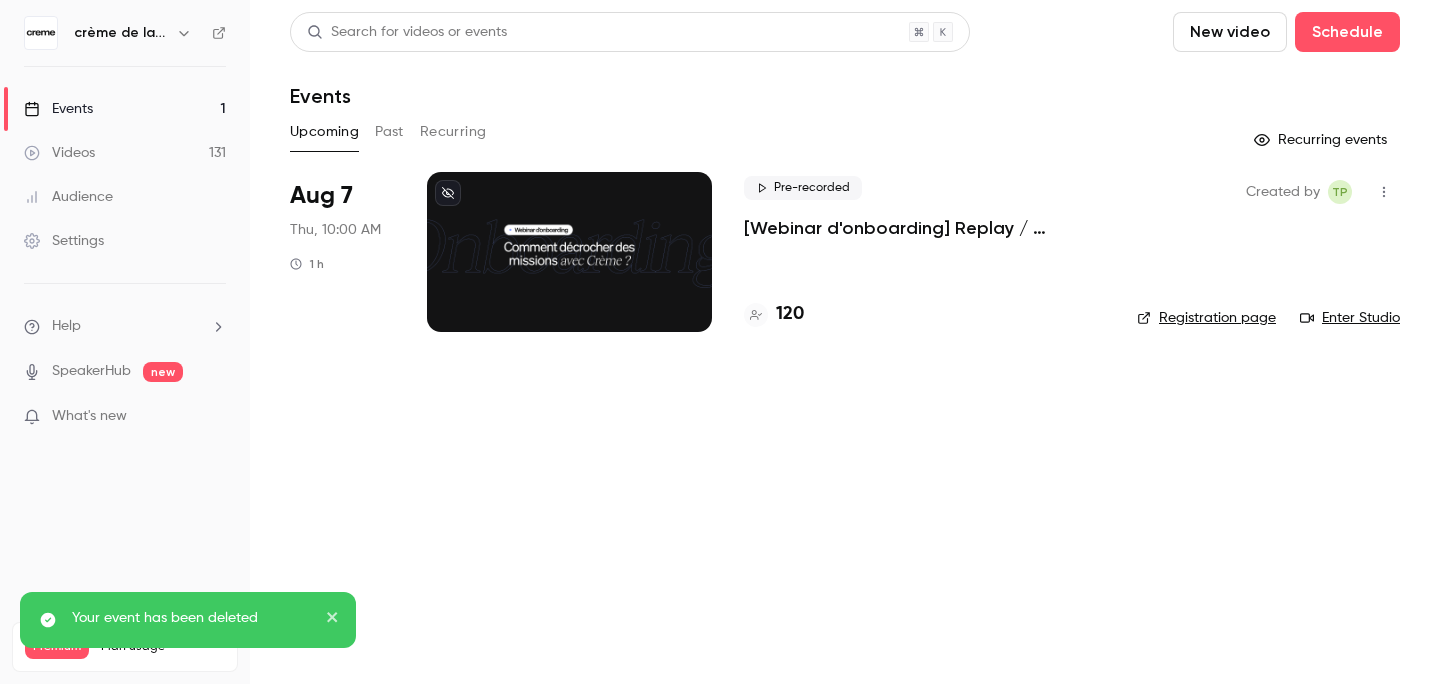 click on "Past" at bounding box center (389, 132) 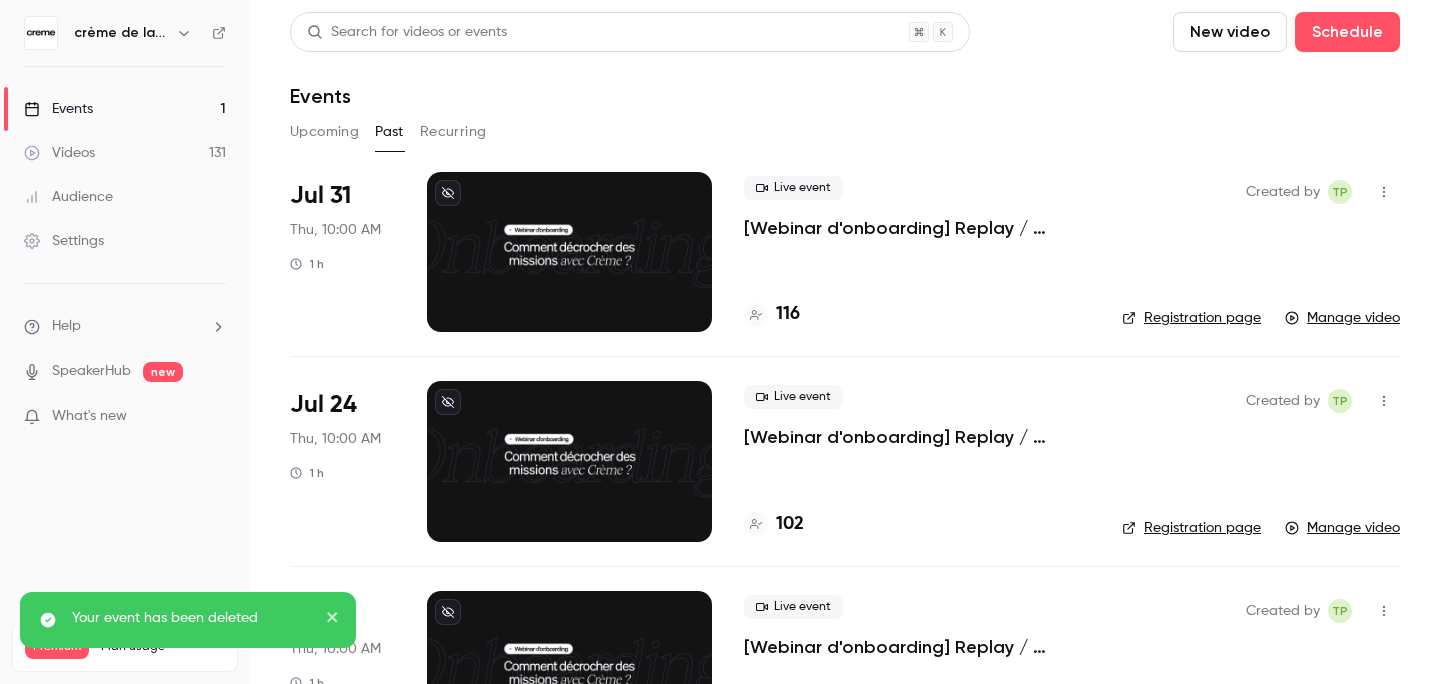 click on "Upcoming" at bounding box center (324, 132) 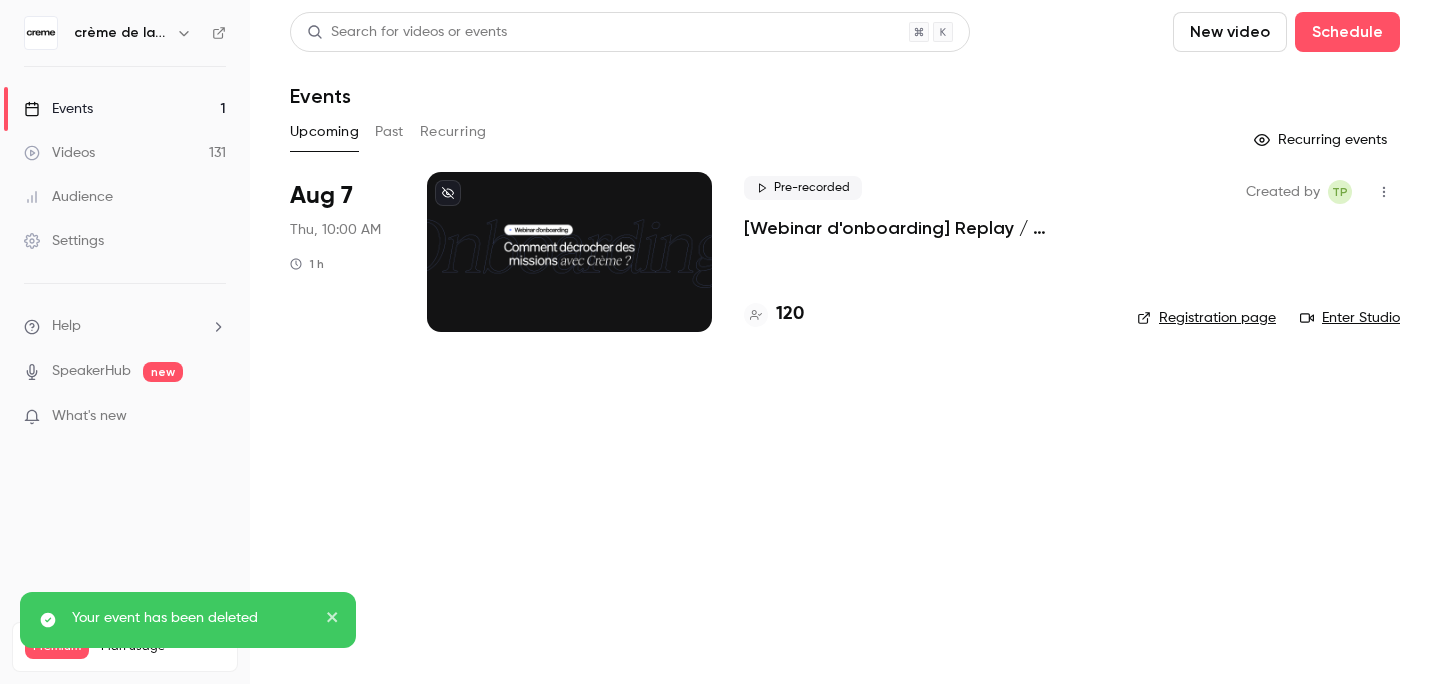 click on "Past" at bounding box center [389, 132] 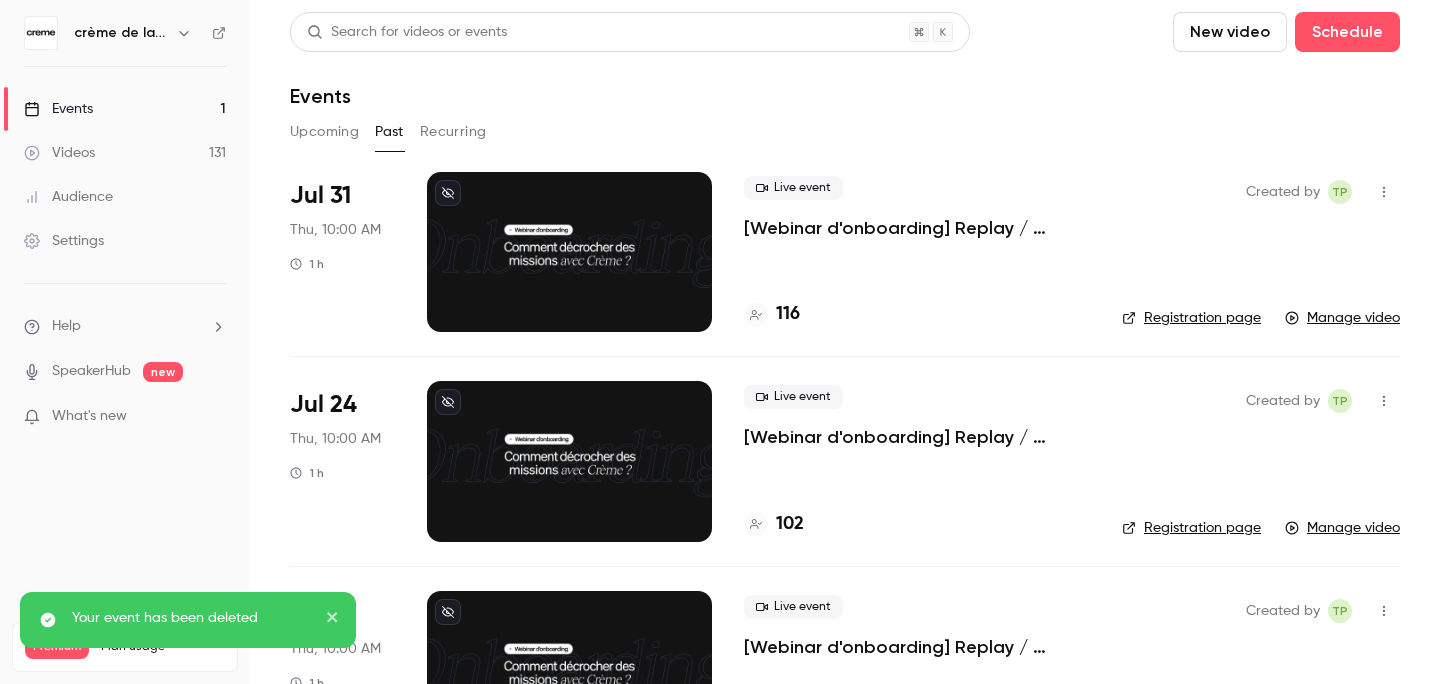 click on "Upcoming" at bounding box center [324, 132] 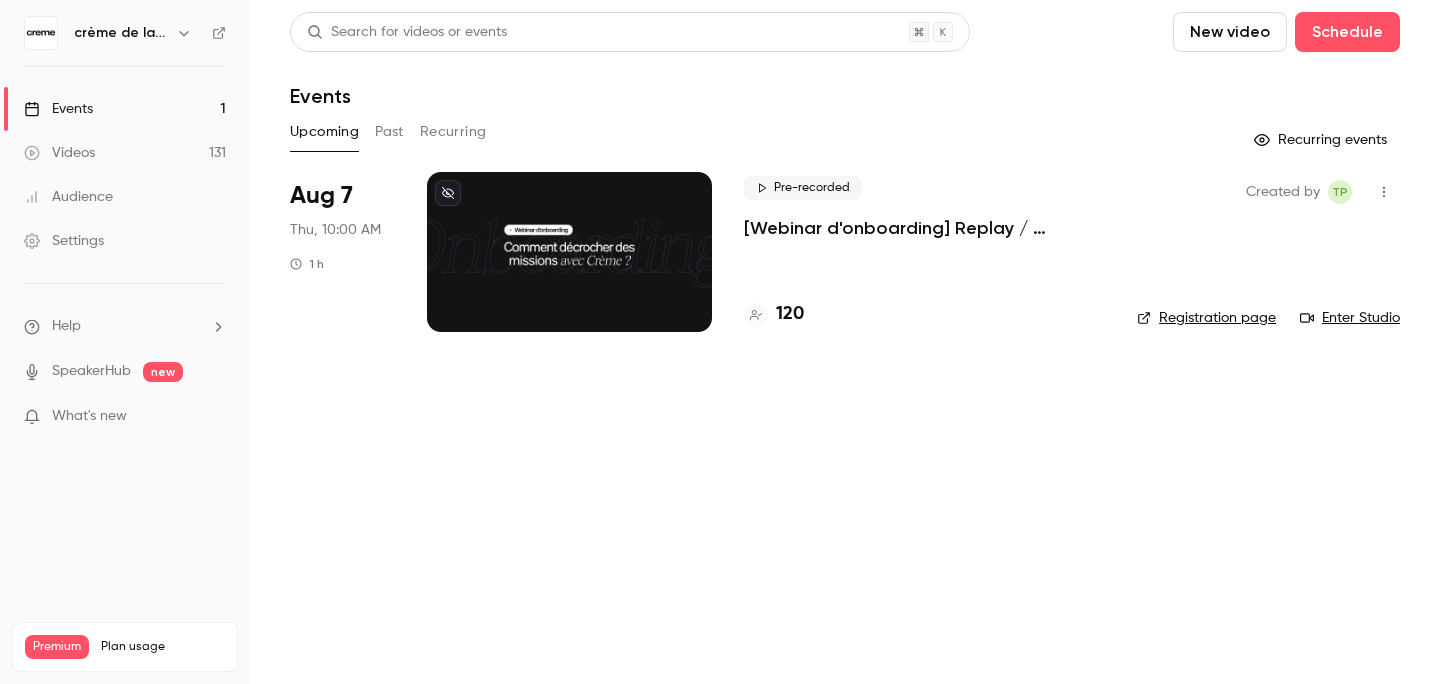 click on "Events 1" at bounding box center (125, 109) 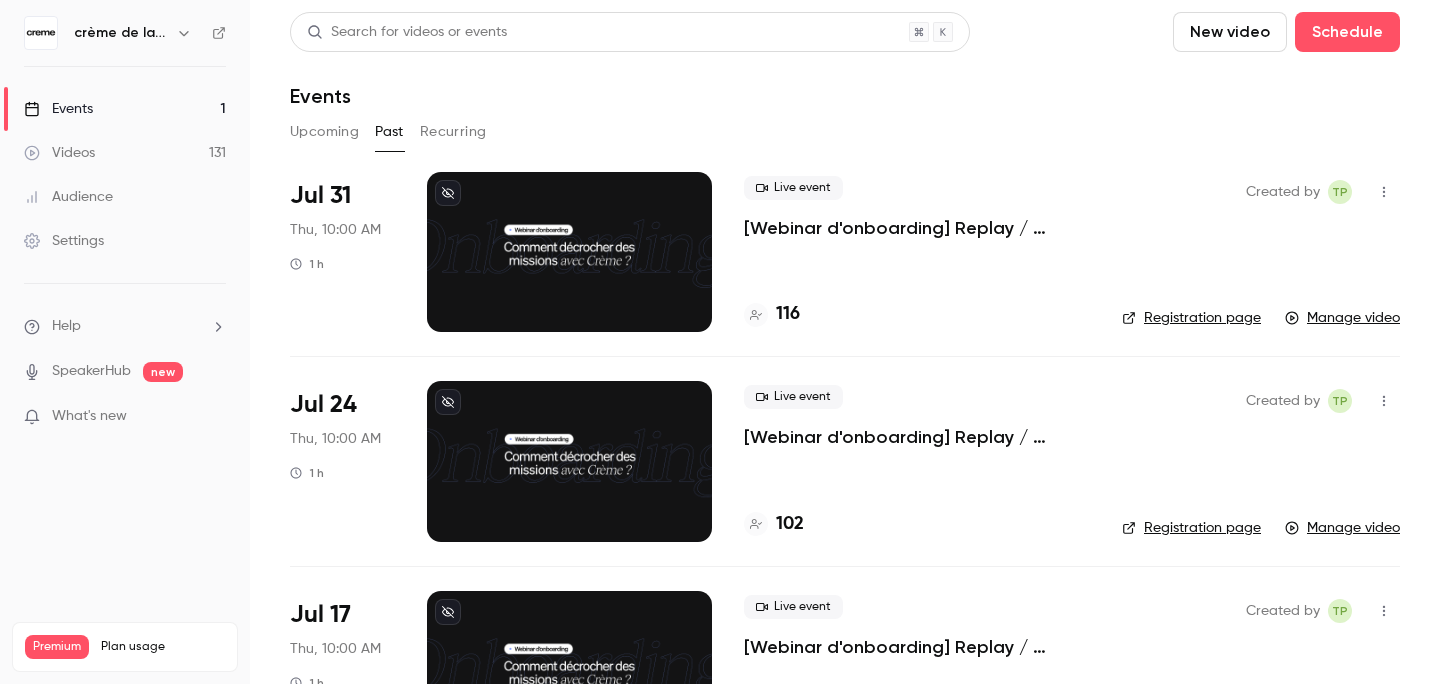 click on "Upcoming" at bounding box center [324, 132] 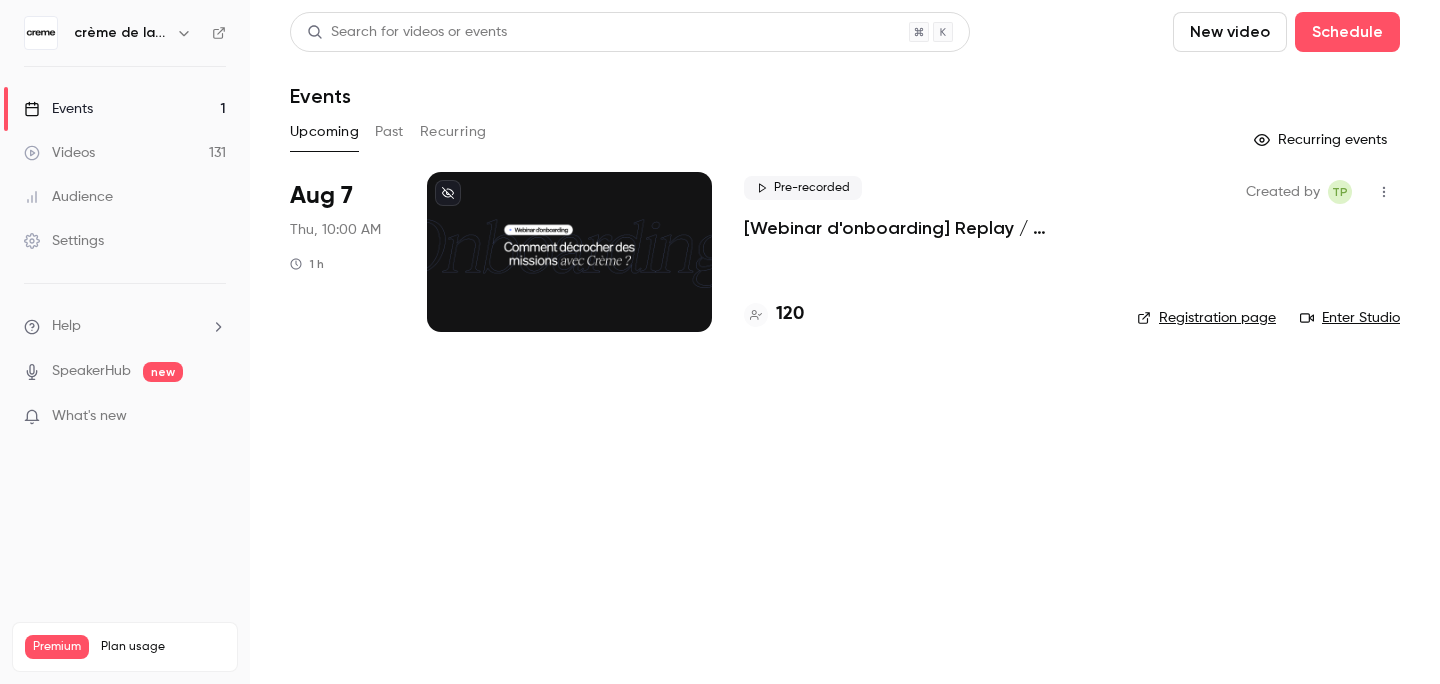 click on "New video" at bounding box center (1230, 32) 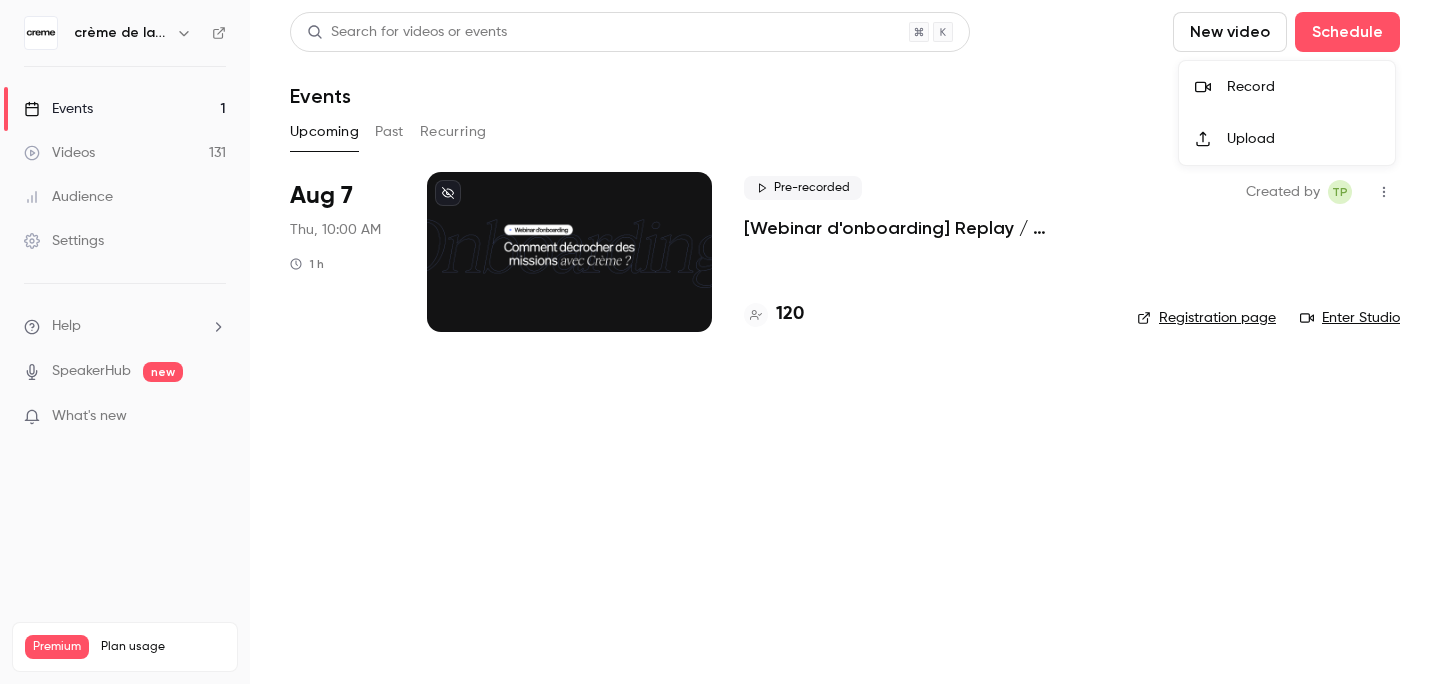 click at bounding box center (720, 342) 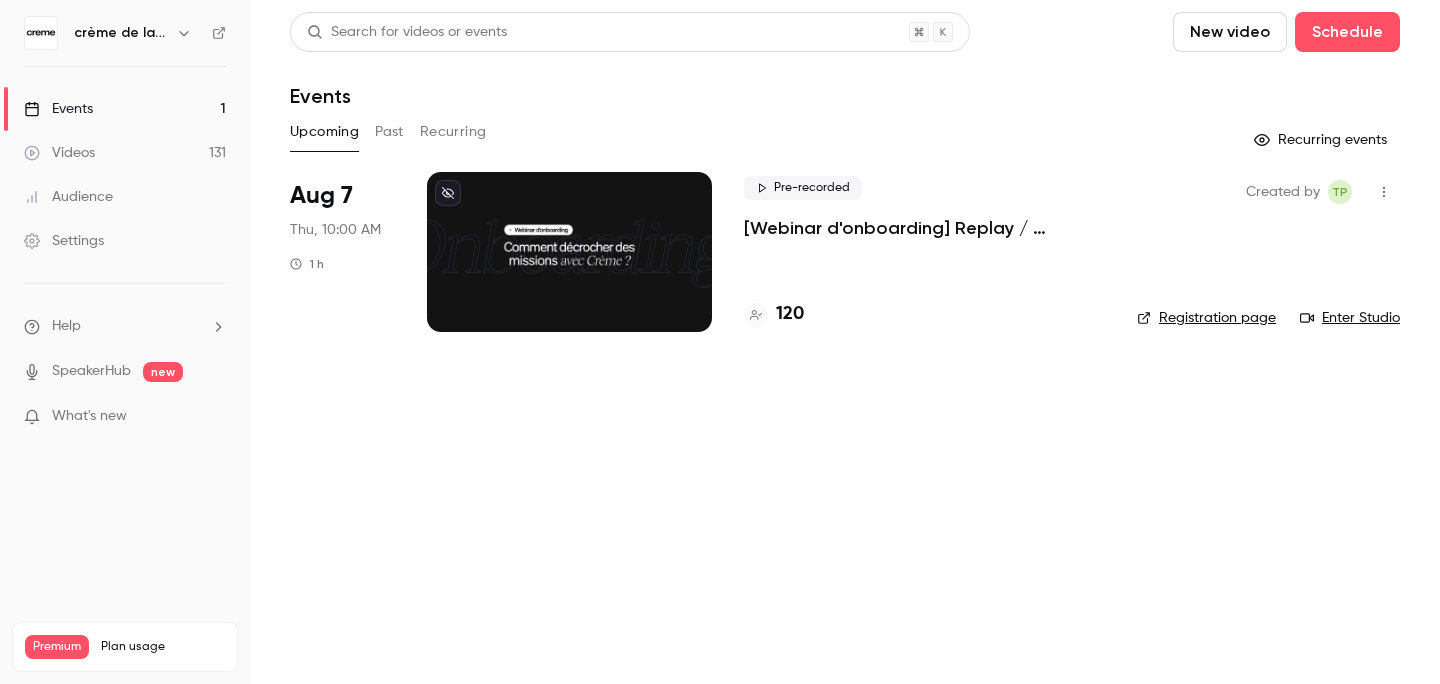 click on "Events" at bounding box center [58, 109] 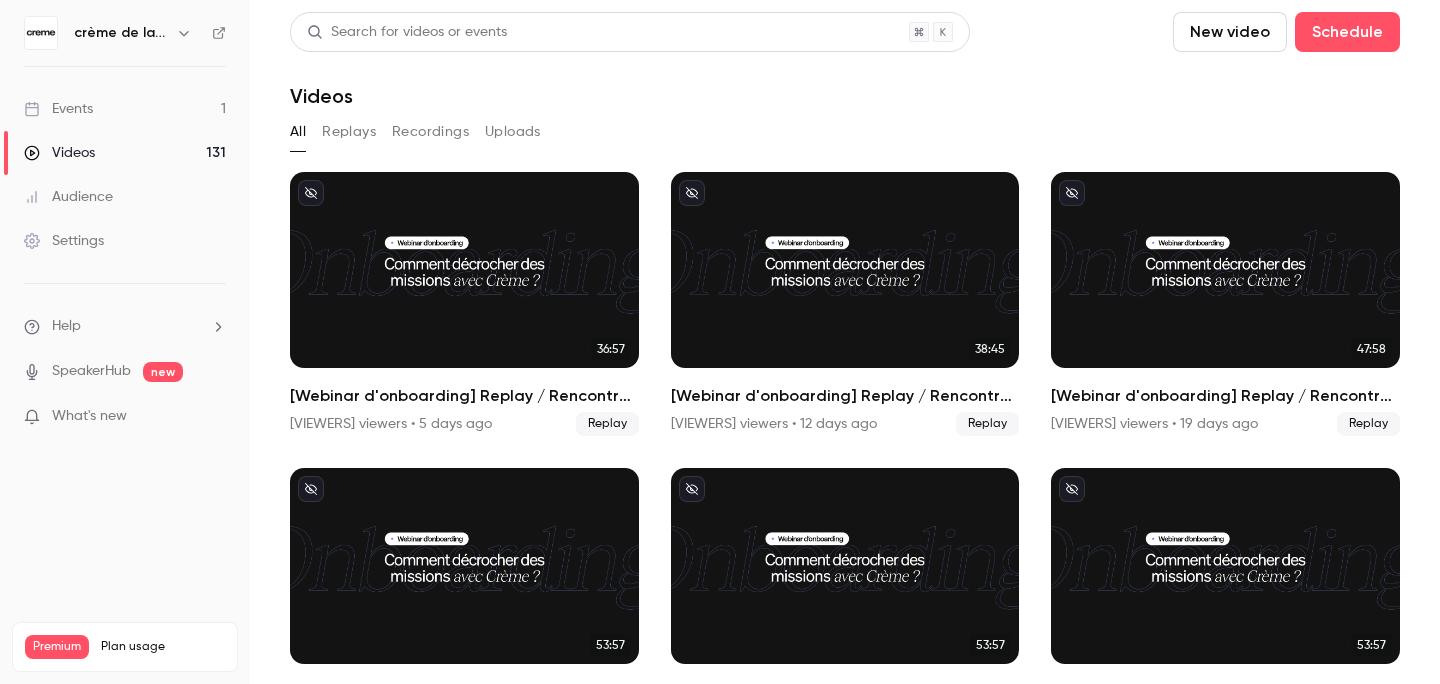 click on "Events" at bounding box center (58, 109) 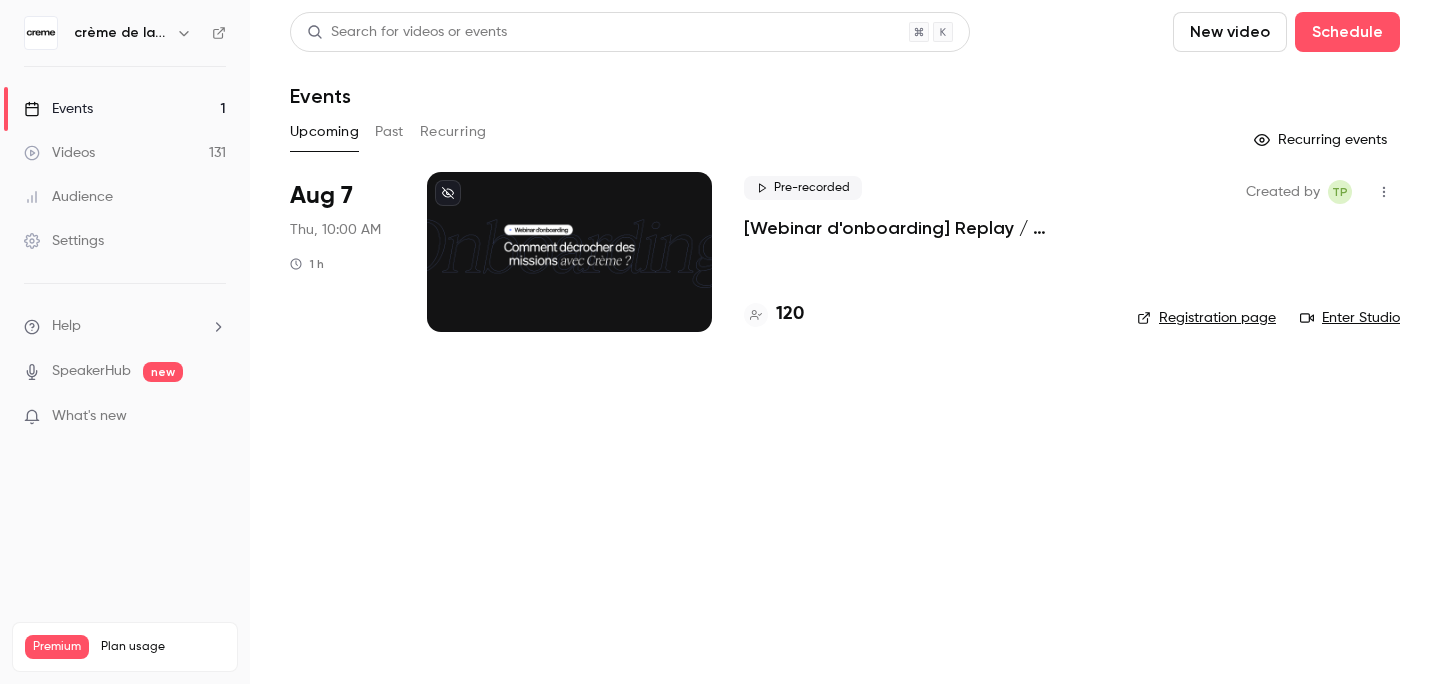 click on "Search for videos or events New video Schedule Events Upcoming Past Recurring Recurring events Aug 7 Thu, 10:00 AM 1 h Pre-recorded [Webinar d'onboarding] Replay / Rencontre avec la communauté 120 Created by TP Registration page Enter Studio" at bounding box center (845, 342) 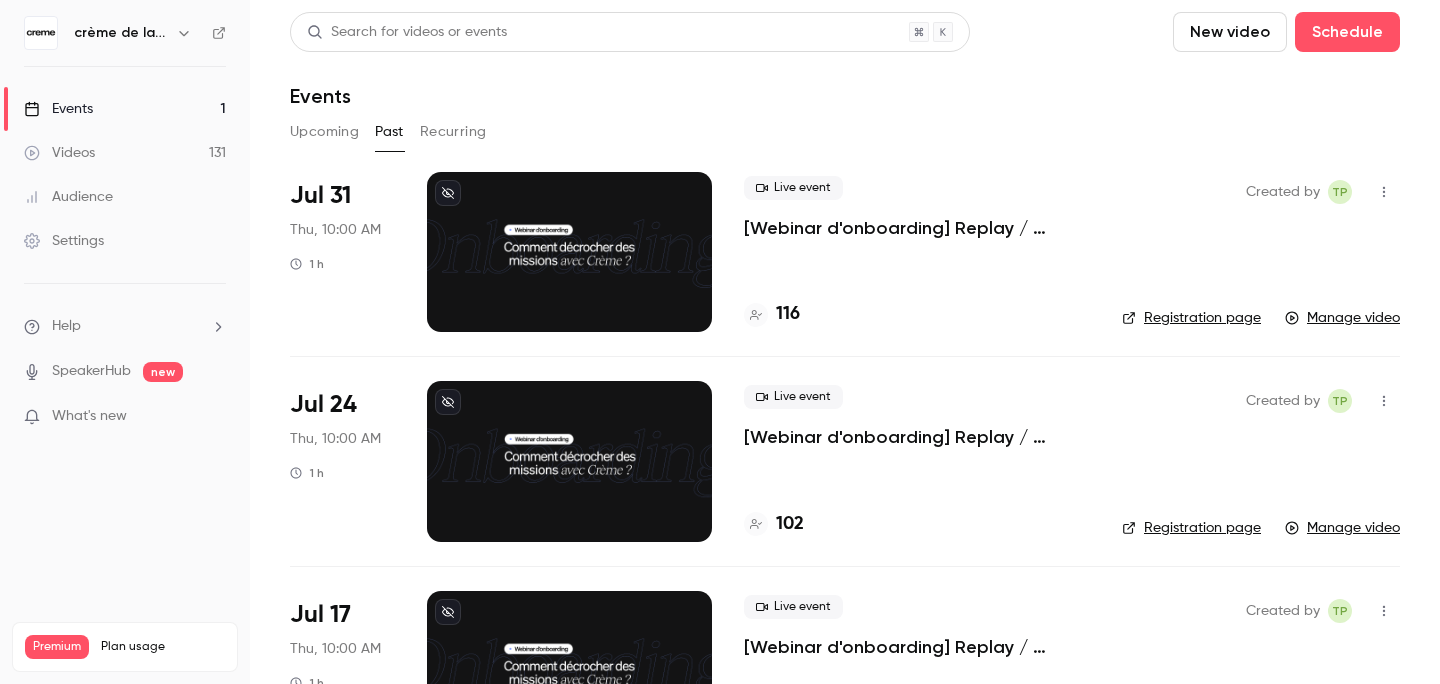 click on "Upcoming" at bounding box center (324, 132) 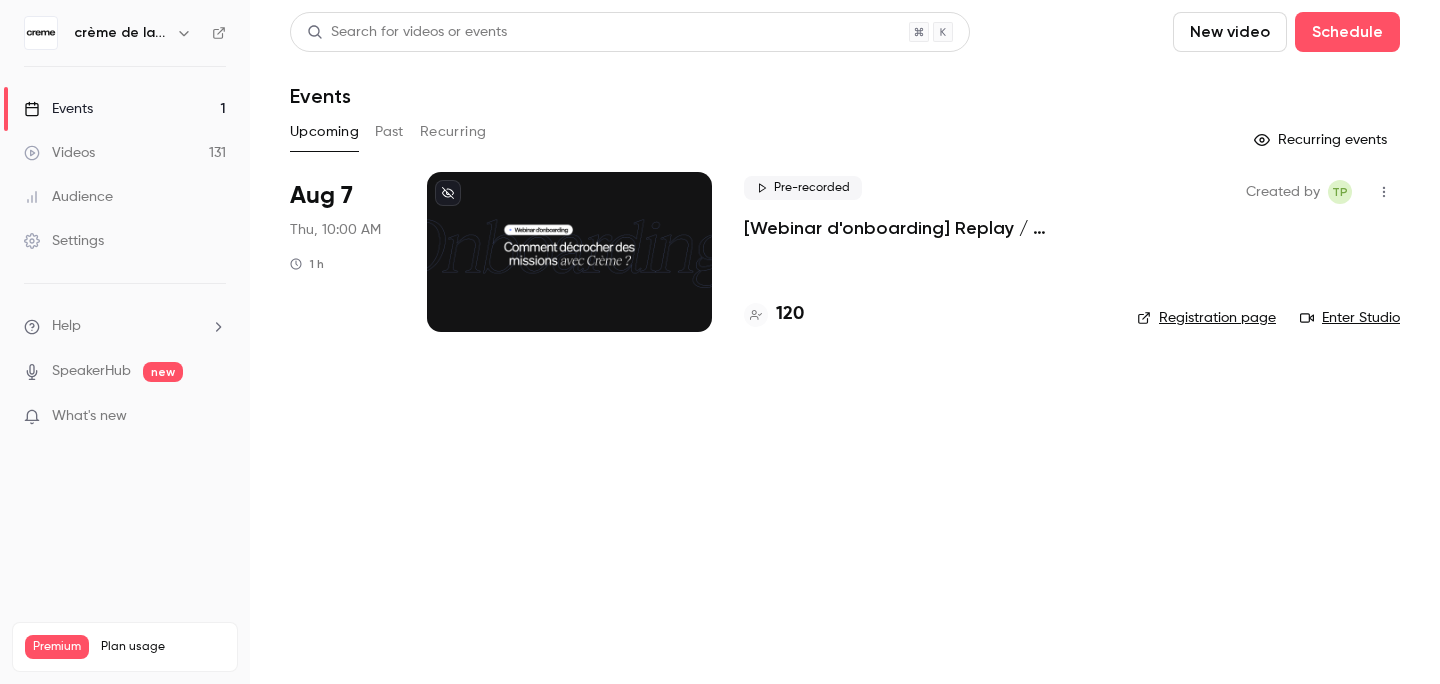 click on "Videos" at bounding box center [59, 153] 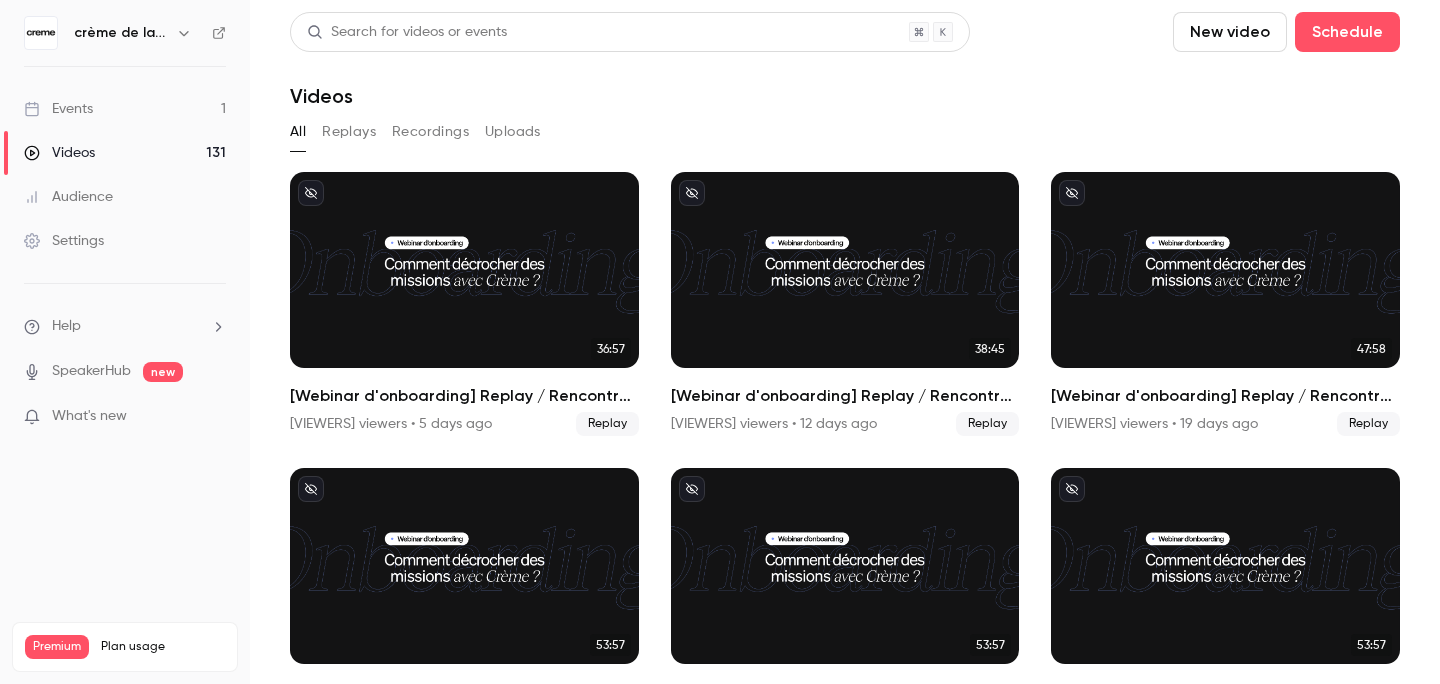 click on "Replays" at bounding box center (349, 132) 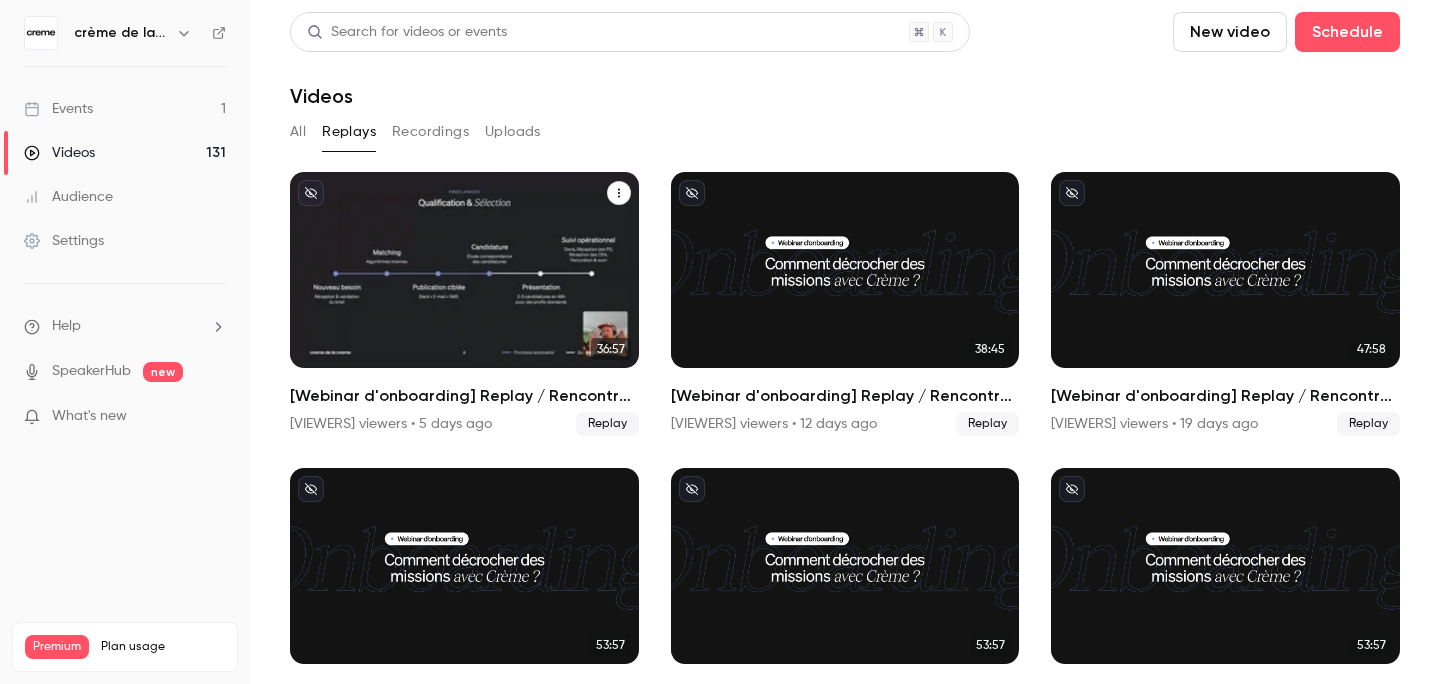 click at bounding box center (464, 270) 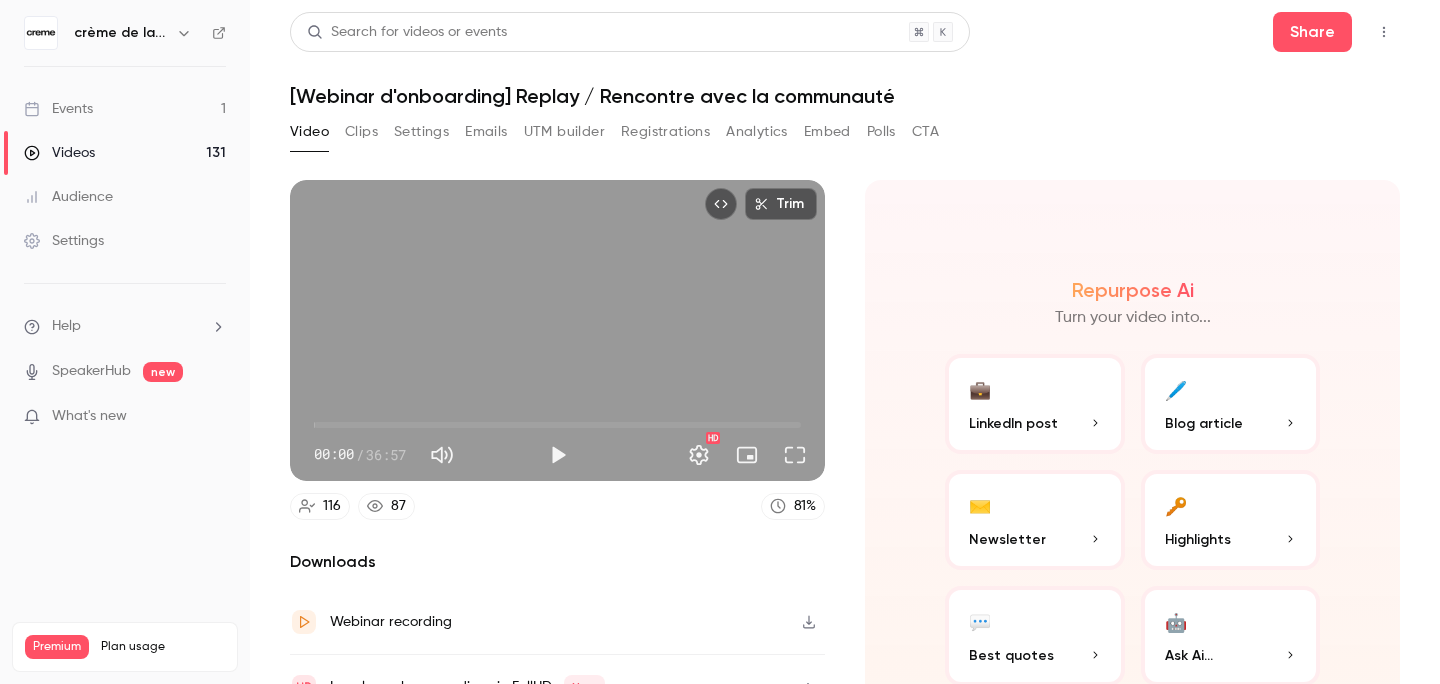 click on "Clips" at bounding box center (361, 132) 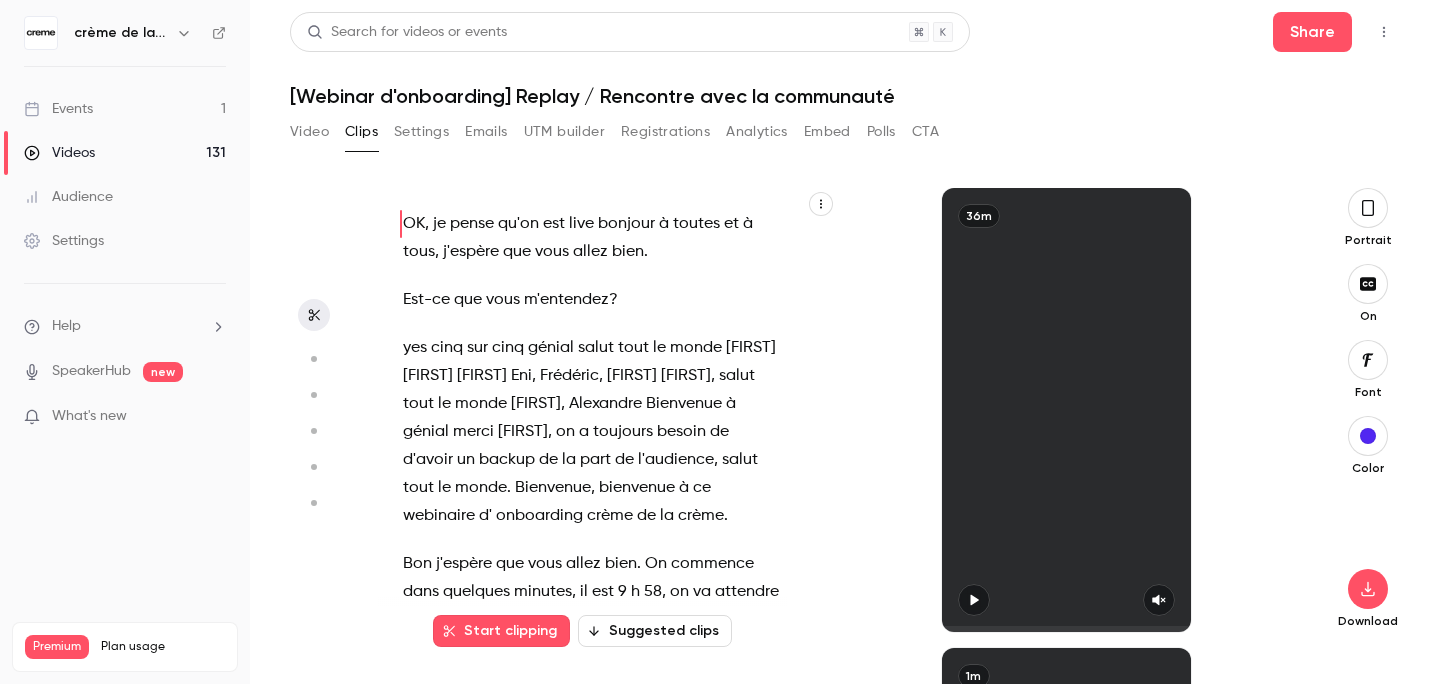 click on "m'entendez" at bounding box center (566, 300) 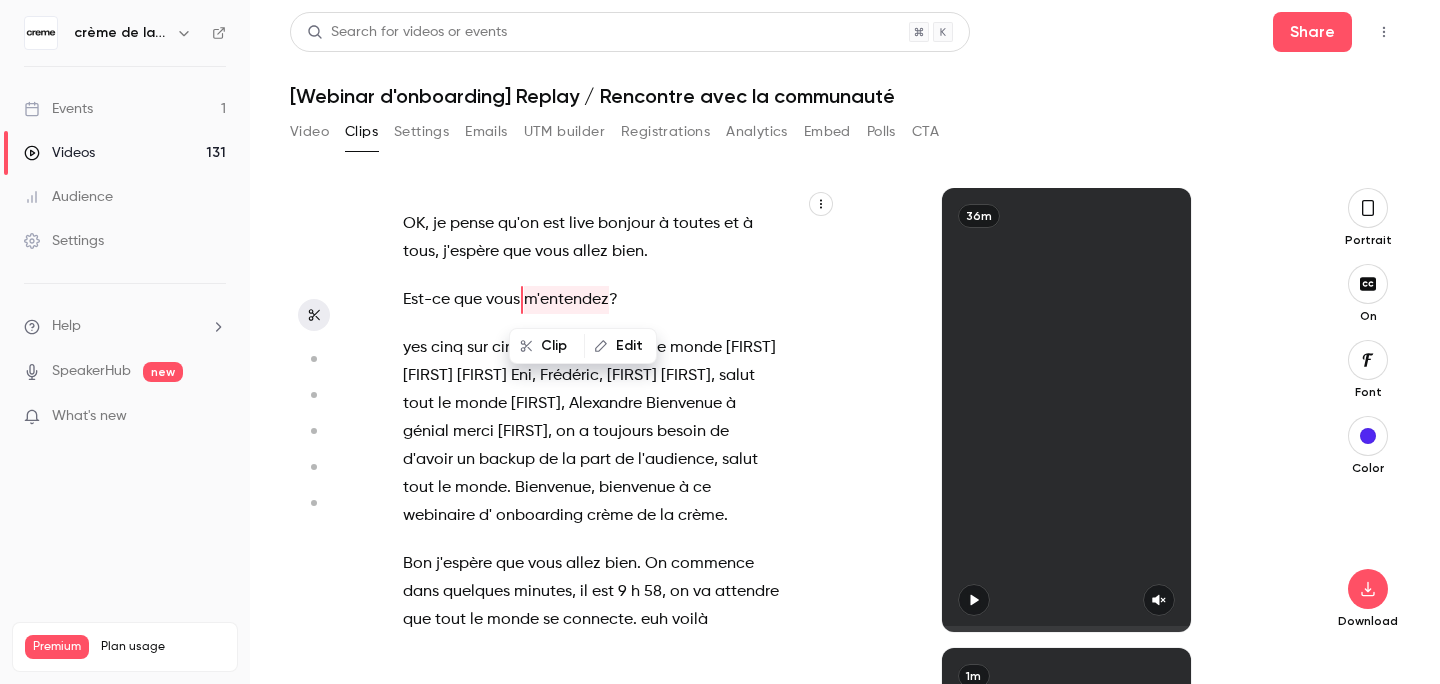 click on "bien" at bounding box center [628, 252] 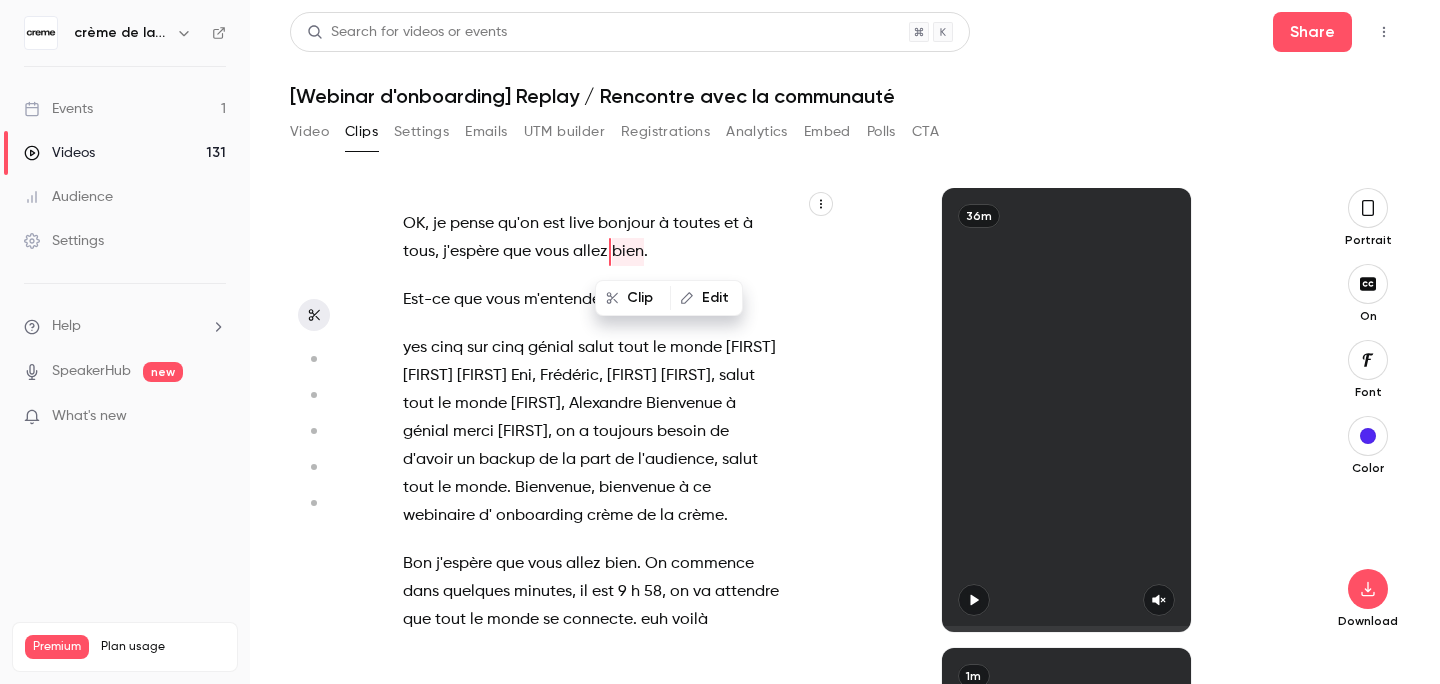 click on "OK ,   je   pense   qu'on   est   live   bonjour   à   toutes   et   à   tous ,   j'espère   que   vous   allez   bien ." at bounding box center (592, 238) 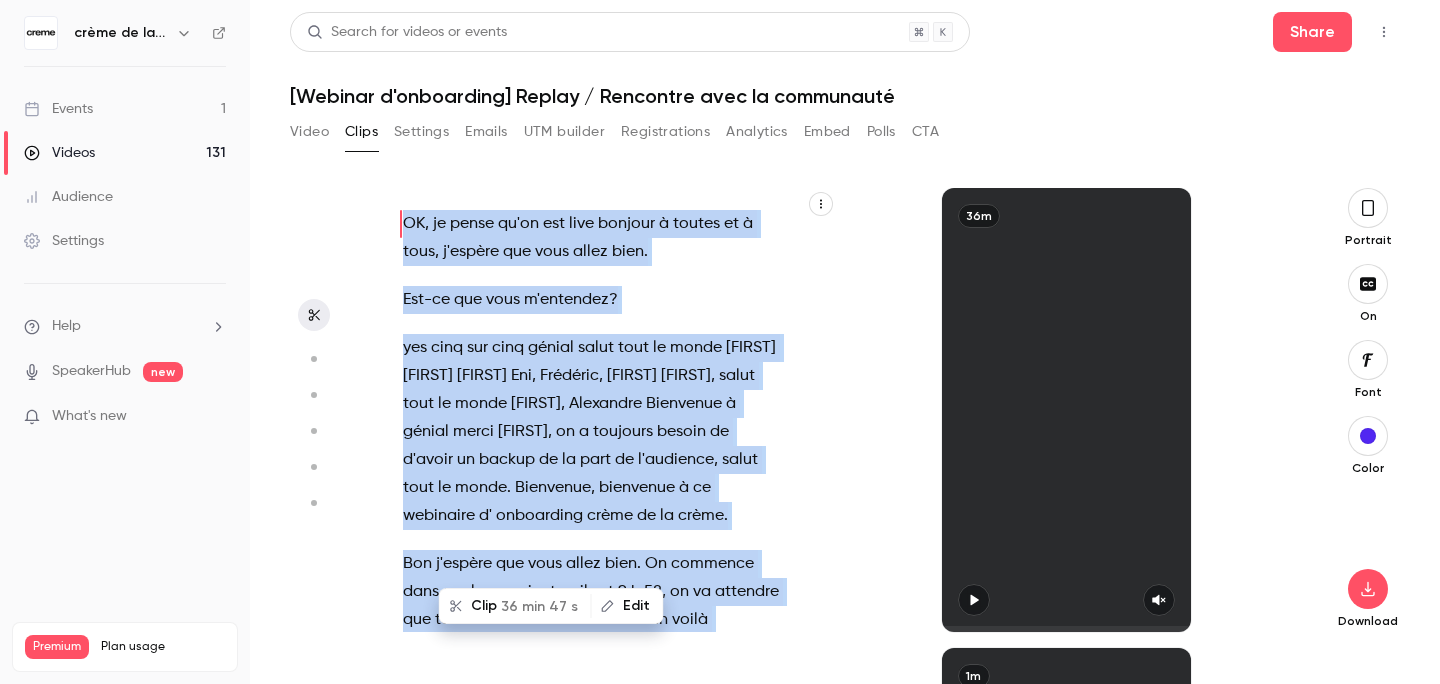 click on "OK ,   je   pense   qu'on   est   live   bonjour   à   toutes   et   à   tous ,   j'espère   que   vous   allez   bien ." at bounding box center [592, 238] 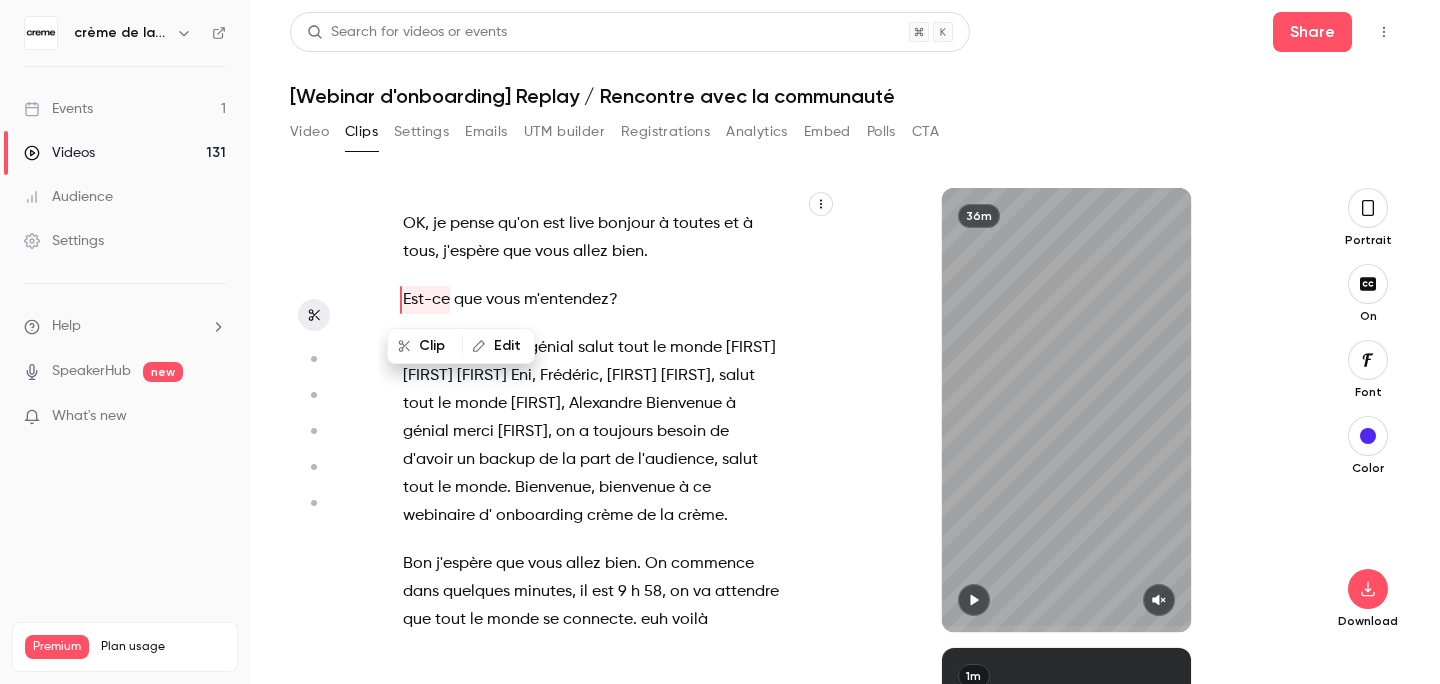 click on "tout" at bounding box center (633, 348) 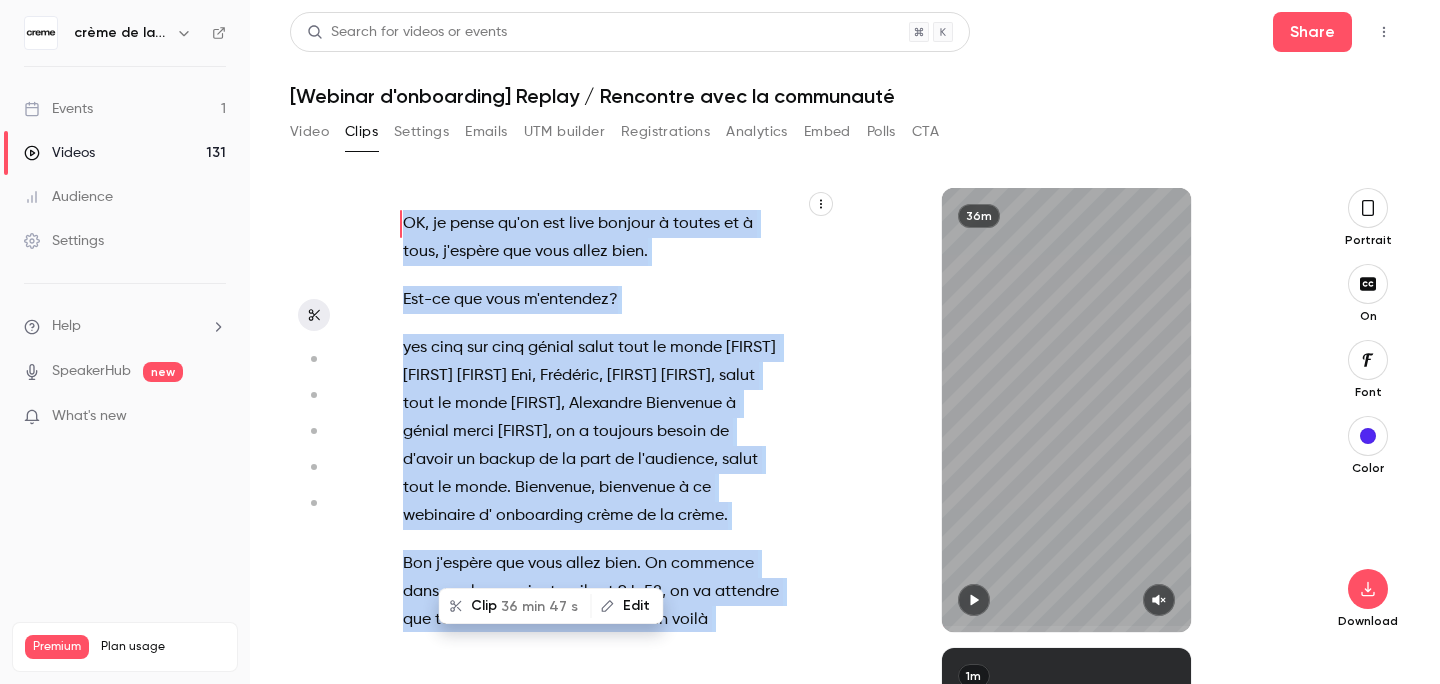 type on "*" 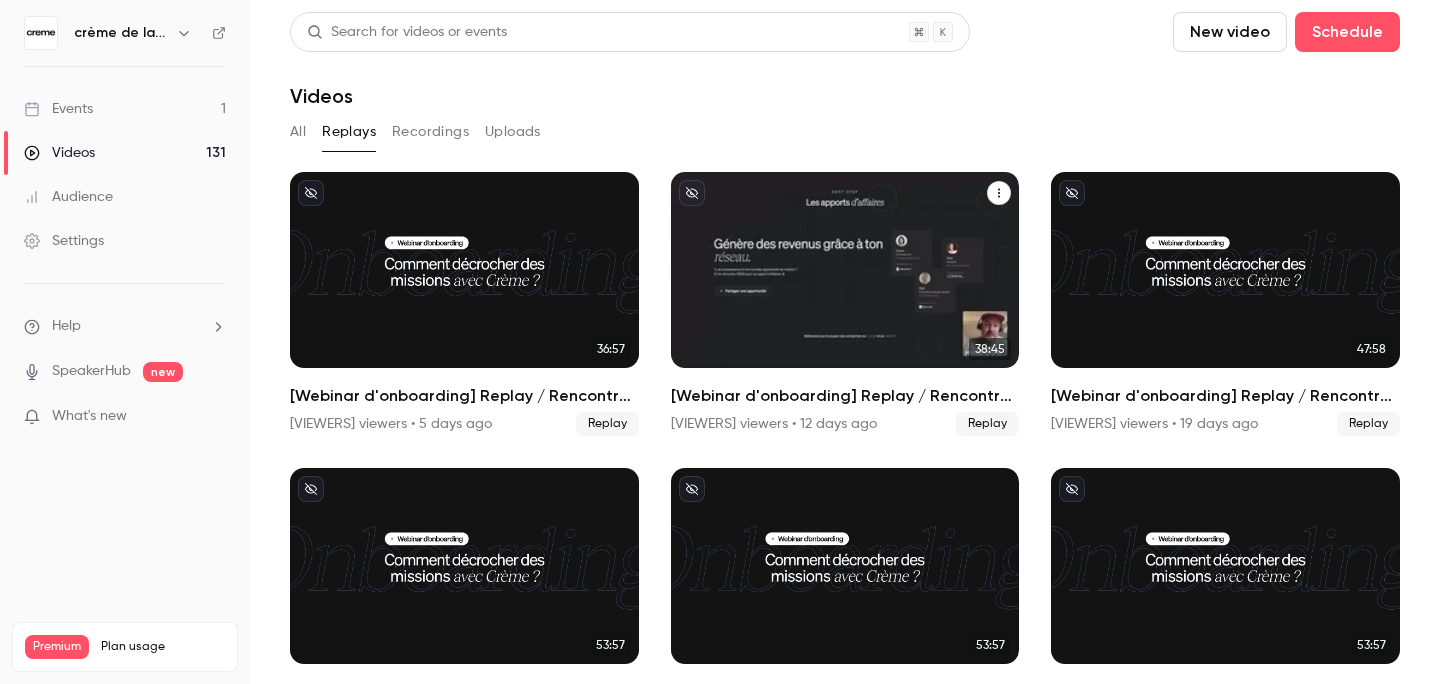 click at bounding box center [845, 270] 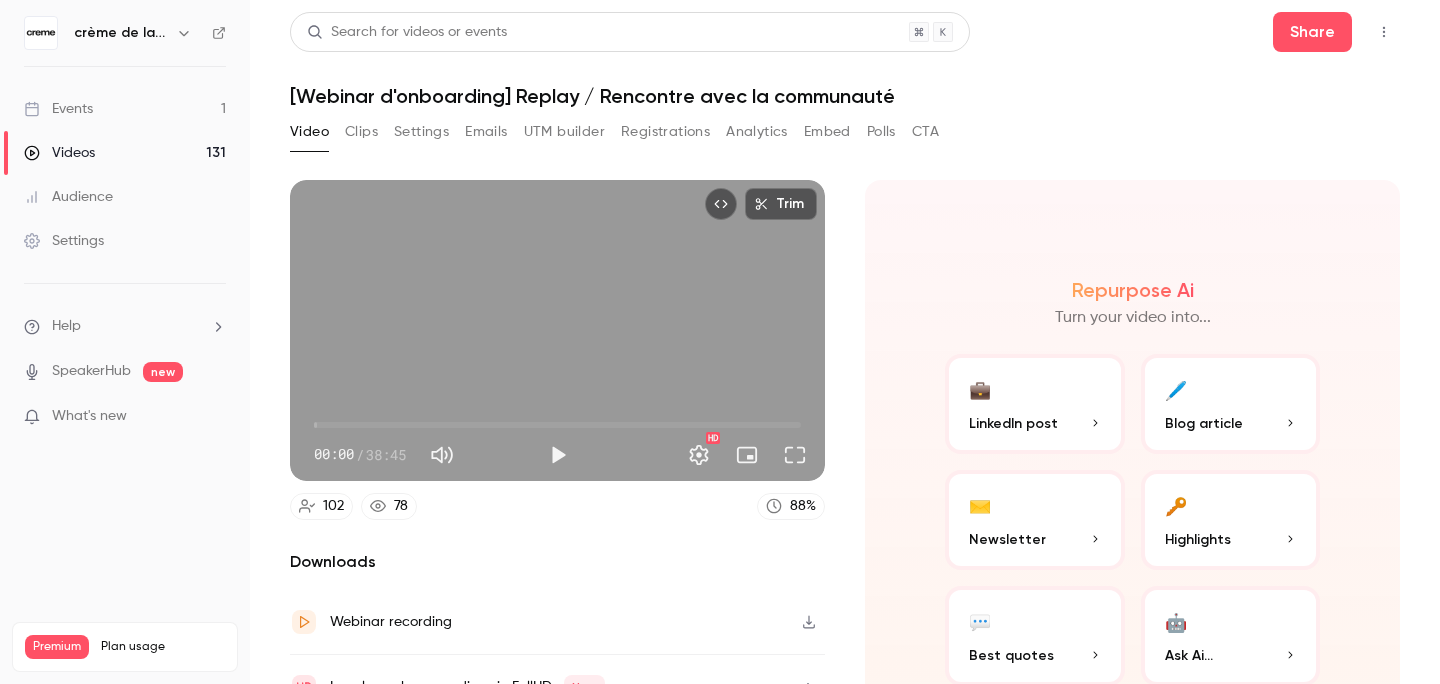 click on "Settings" at bounding box center (421, 132) 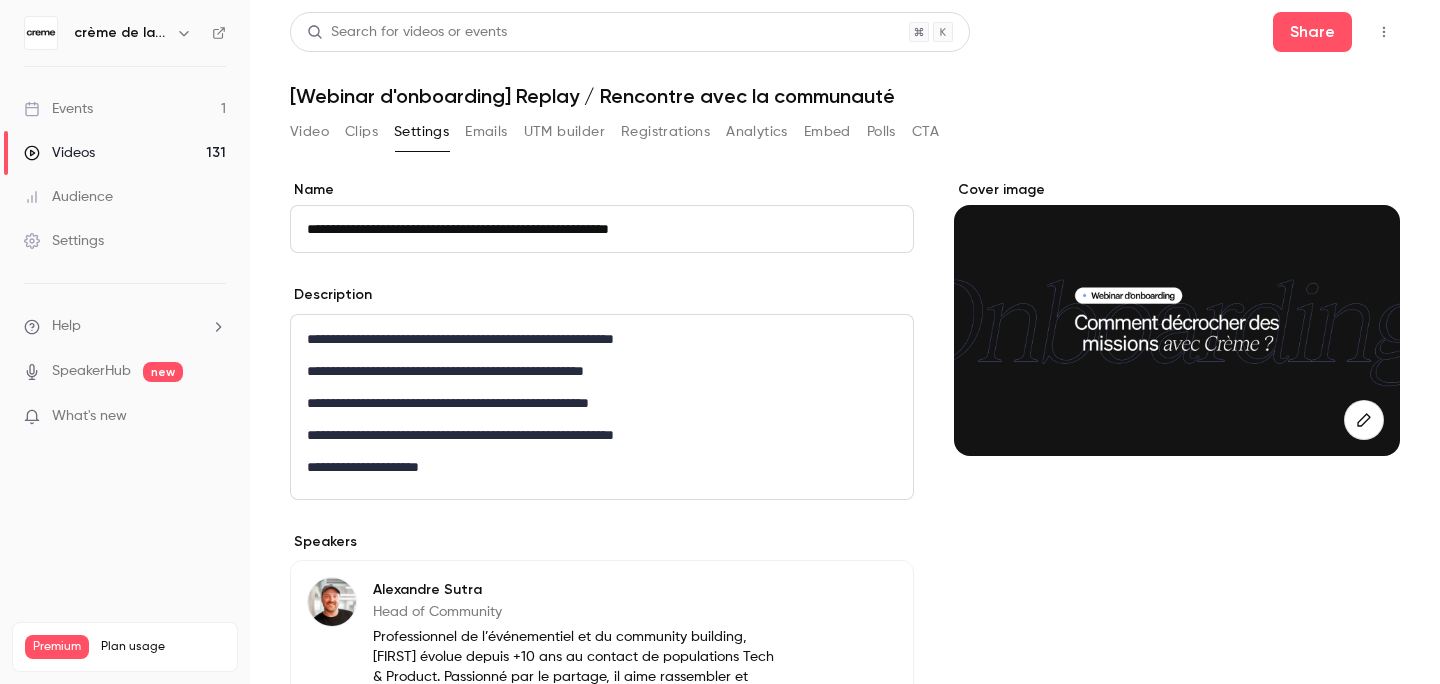 click on "Clips" at bounding box center (361, 132) 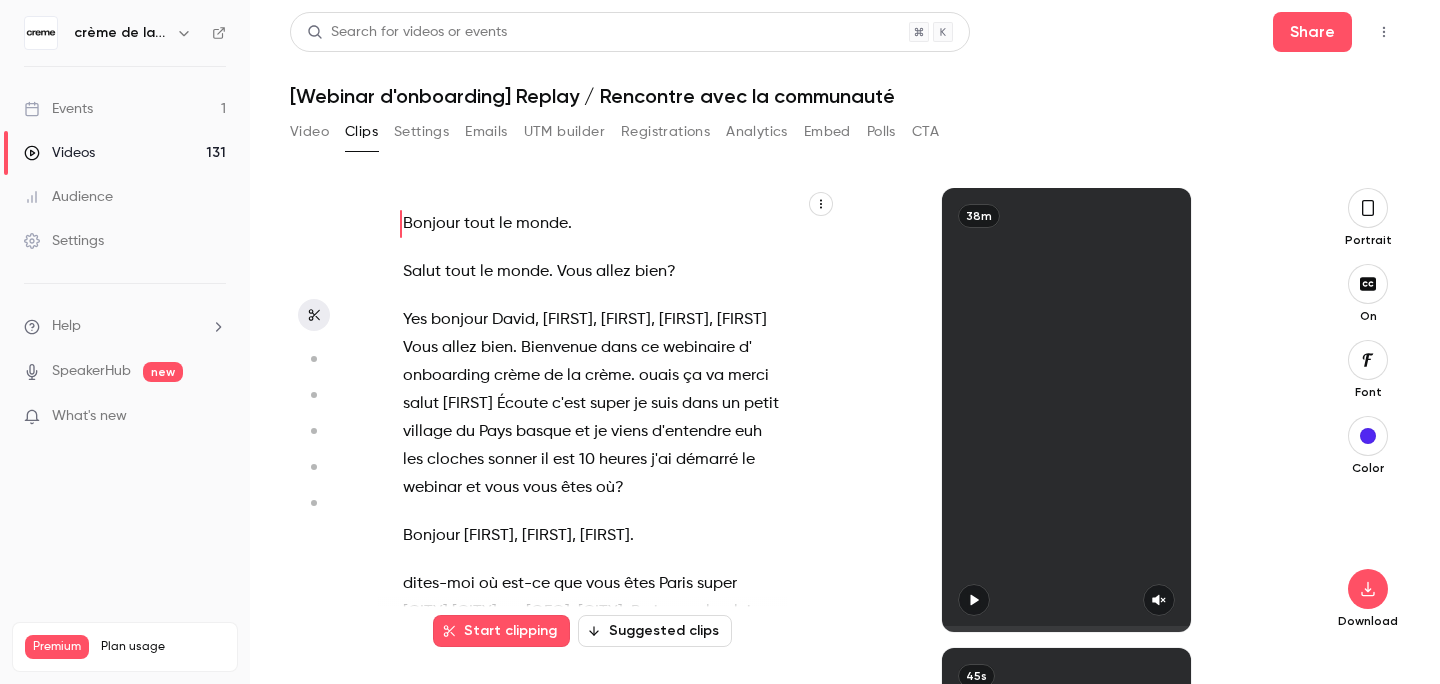 type 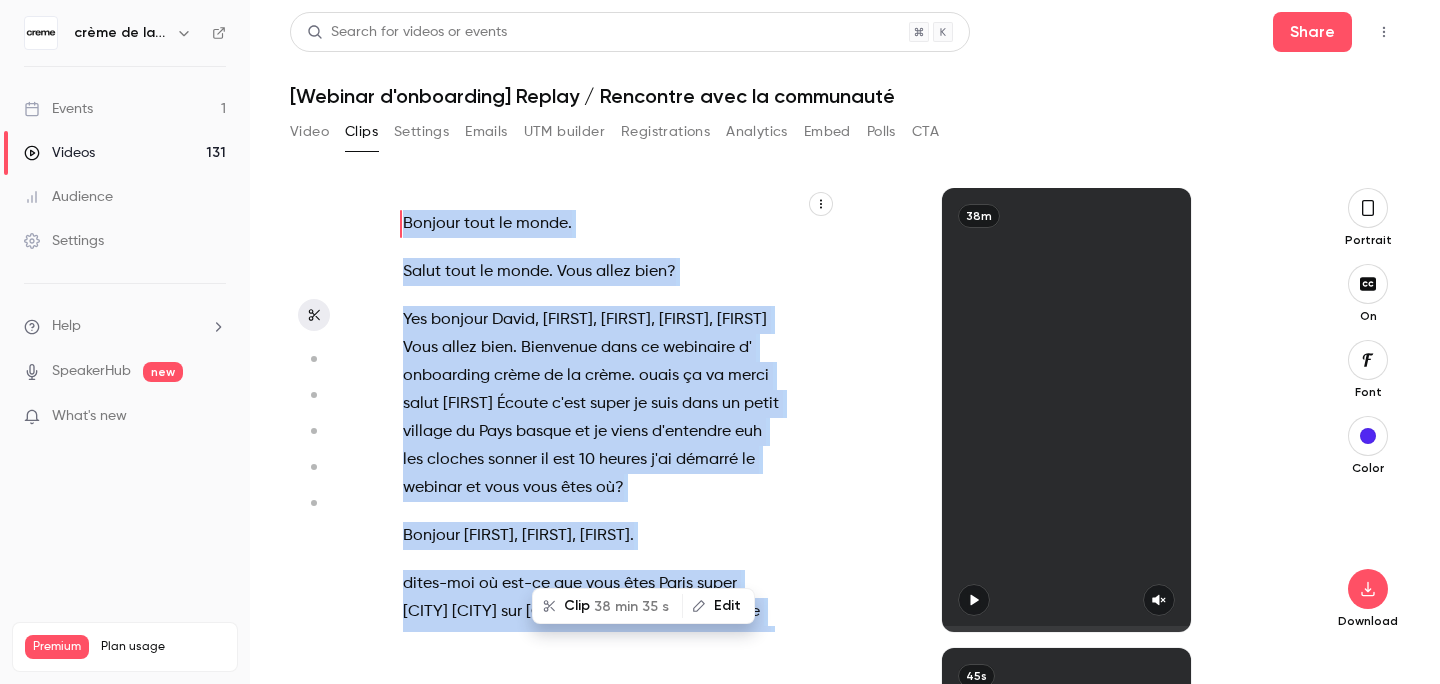click on "Bonjour tout monde . Salut tout monde . Vous allez bien ? Yes bonjour [FIRST] , [FIRST] , [FIRST] , [FIRST] , [FIRST] Vous allez bien . Bienvenue dans ce webinaire d' onboarding crème de la crème . ouais ça va merci salut [FIRST] Écoute c'est super je suis dans un petit village du Pays basque et je viens d'entendre euh les cloches sonner il est 10 heures j'ai démarré le webinar et vous vous êtes où ? Bonjour [FIRST] , [FIRST] , [FIRST] . dites-moi où est-ce que vous êtes [CITY] super [CITY] [CITY] , [CITY] , [CITY] sous la pluie ah ben écoute je te rassure , il fait pas si beau que ça dans le sud Ouais génial [CITY] [CITY] , [CITY] , [CITY] , [CITY] , [CITY] , [CITY] , [CITY] . Salut [FIRST] , salut [FIRST] [FIRST] , bienvenue . on va démarrer dans" at bounding box center (602, 420) 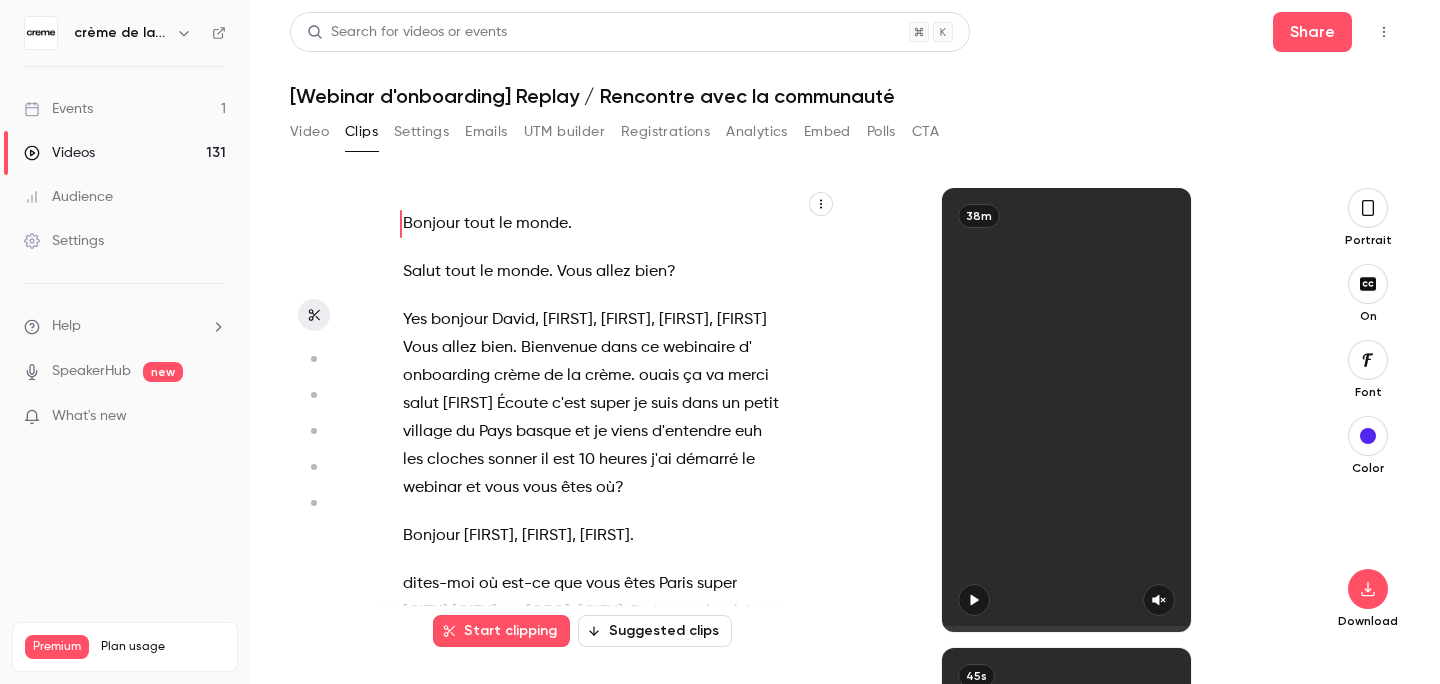 click at bounding box center (541, 320) 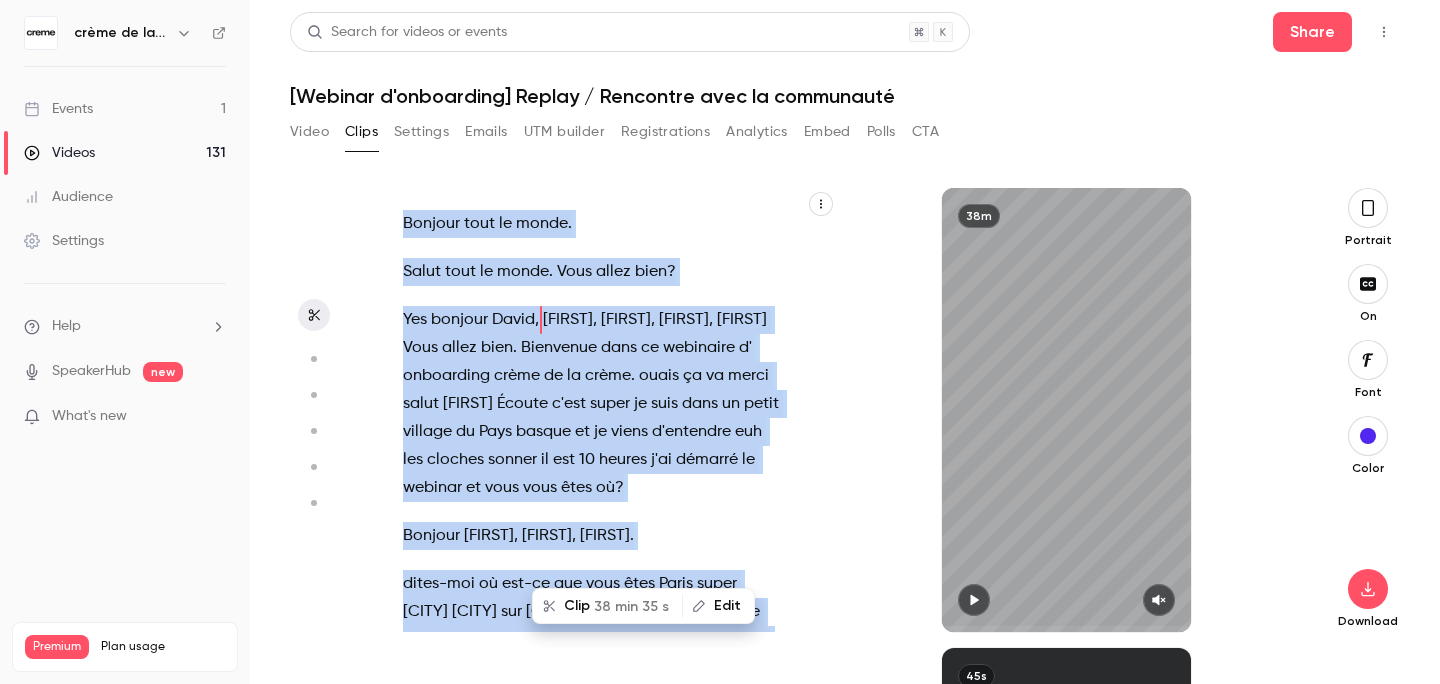 type on "*" 